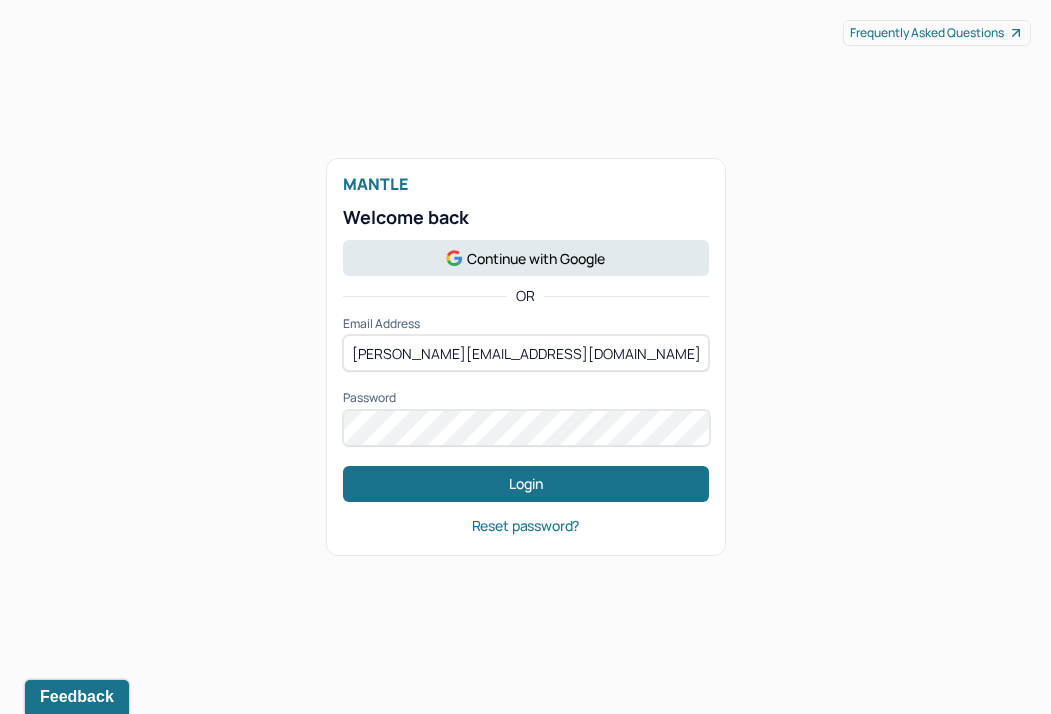 scroll, scrollTop: 0, scrollLeft: 0, axis: both 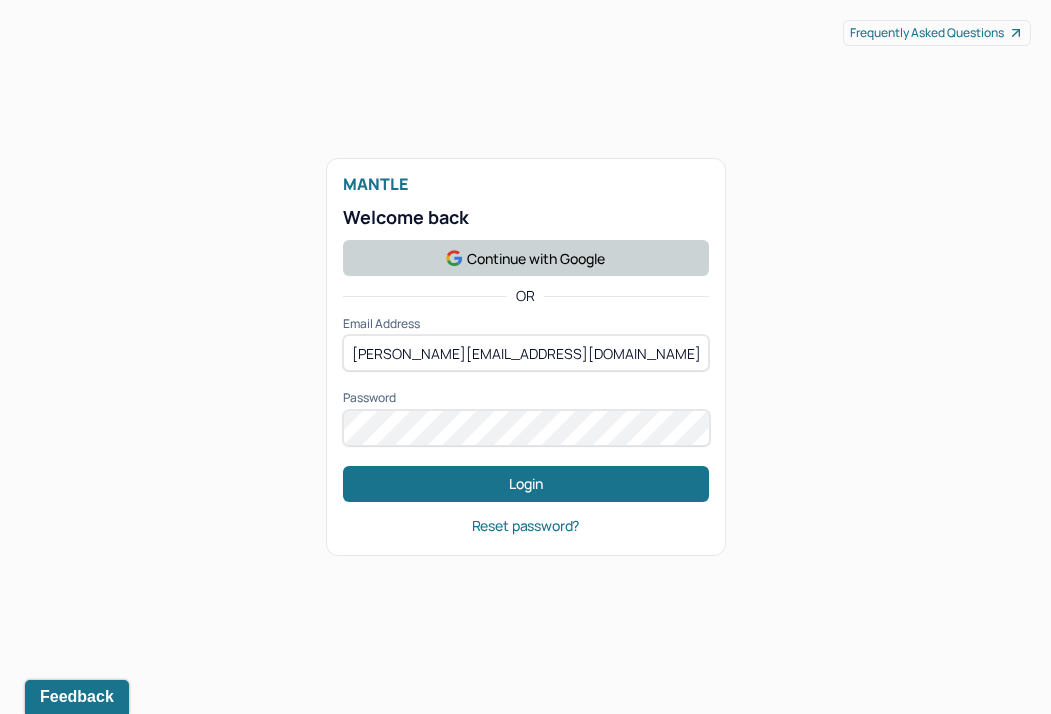 click on "Continue with Google" at bounding box center (526, 258) 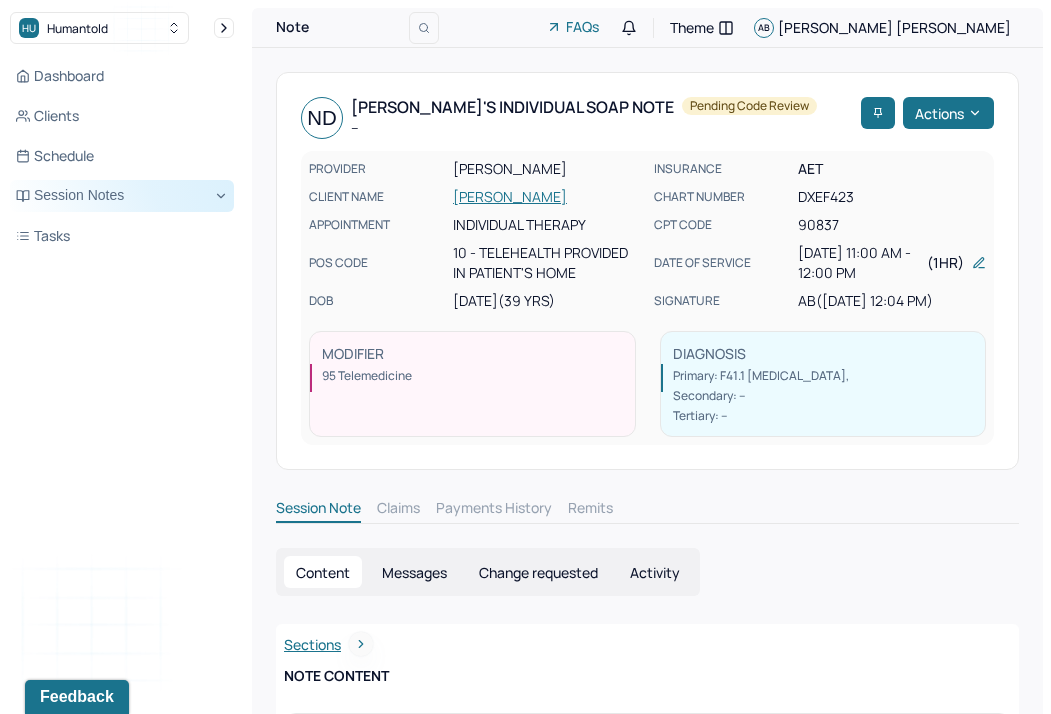 click on "Session Notes" at bounding box center (122, 196) 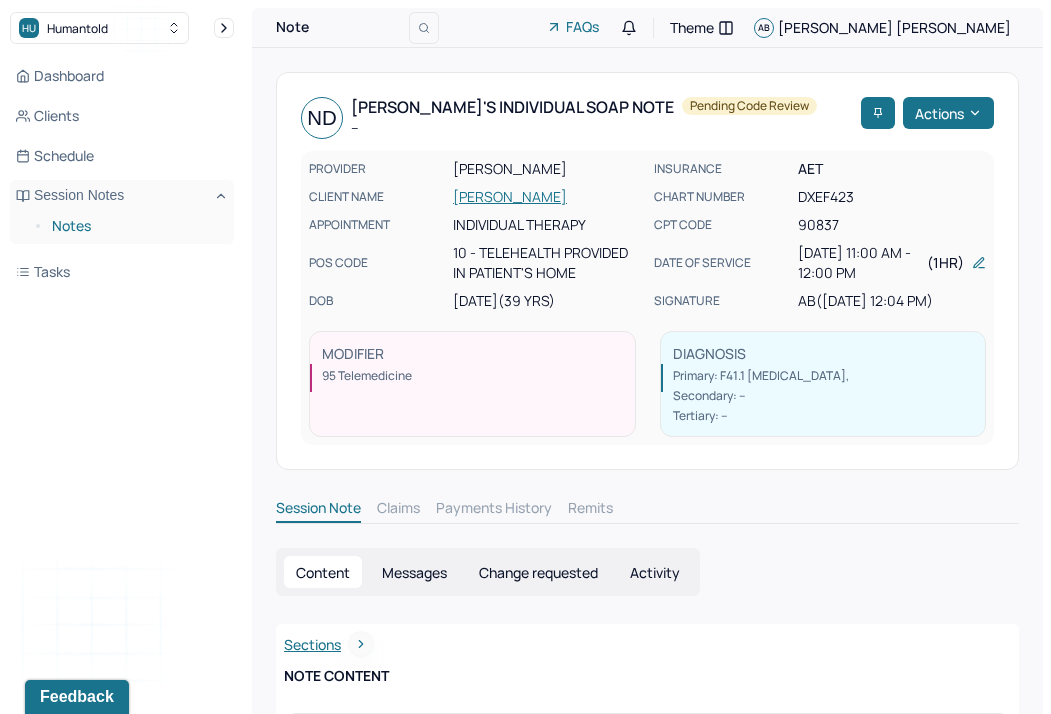 click on "Notes" at bounding box center (135, 226) 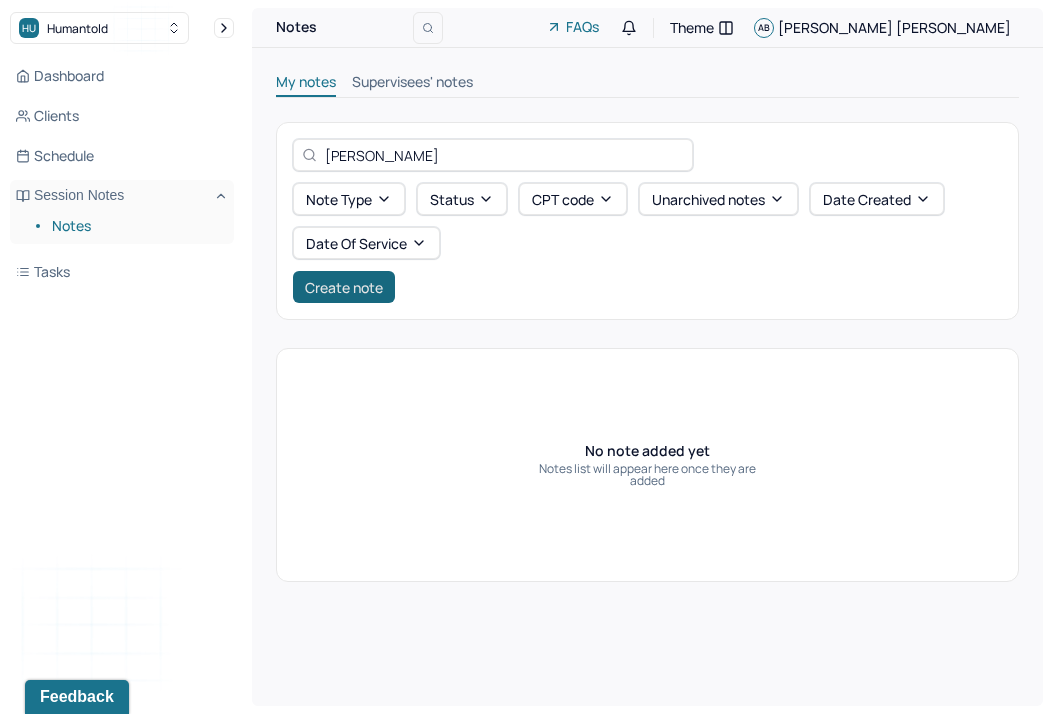 click on "Create note" at bounding box center (344, 287) 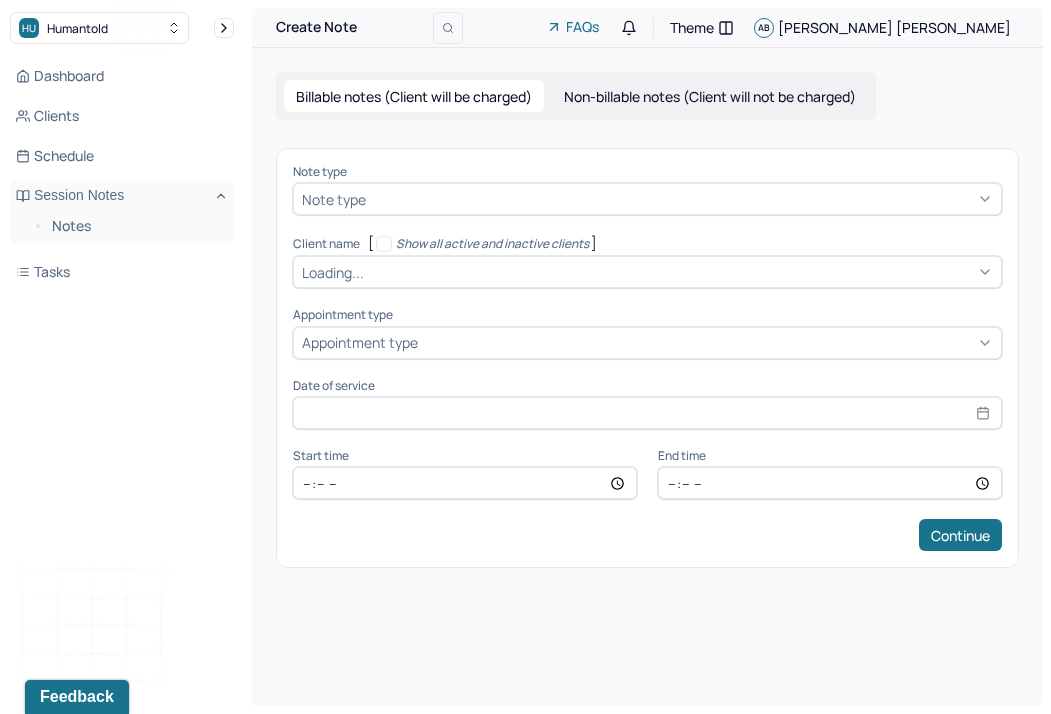 click on "Note type" at bounding box center (334, 199) 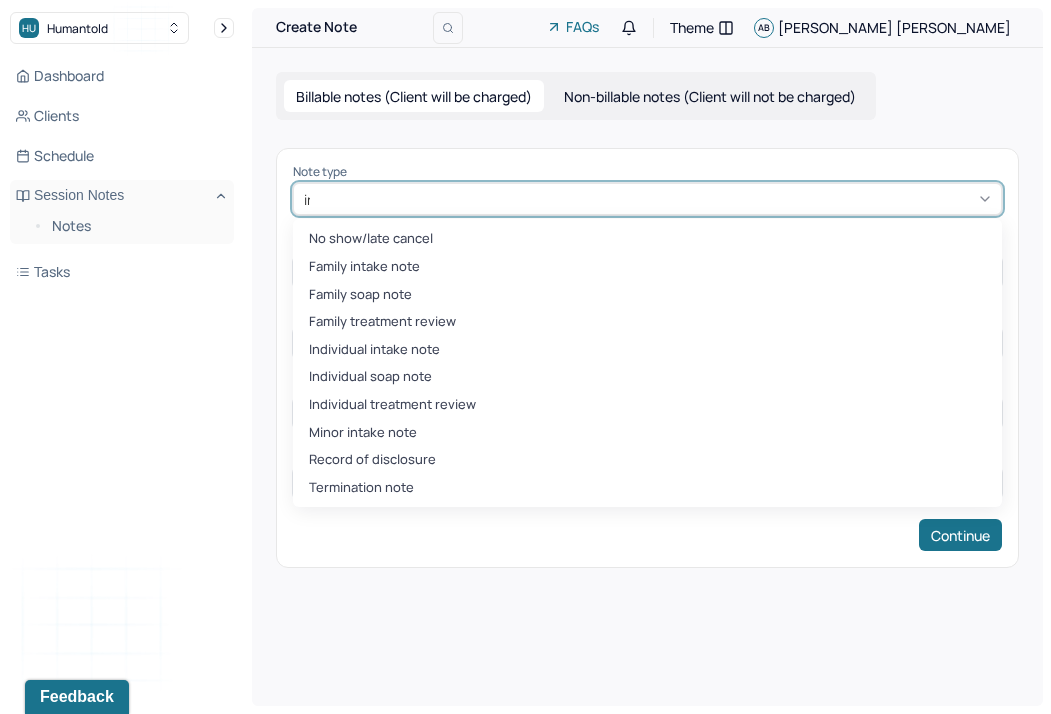 type on "indi" 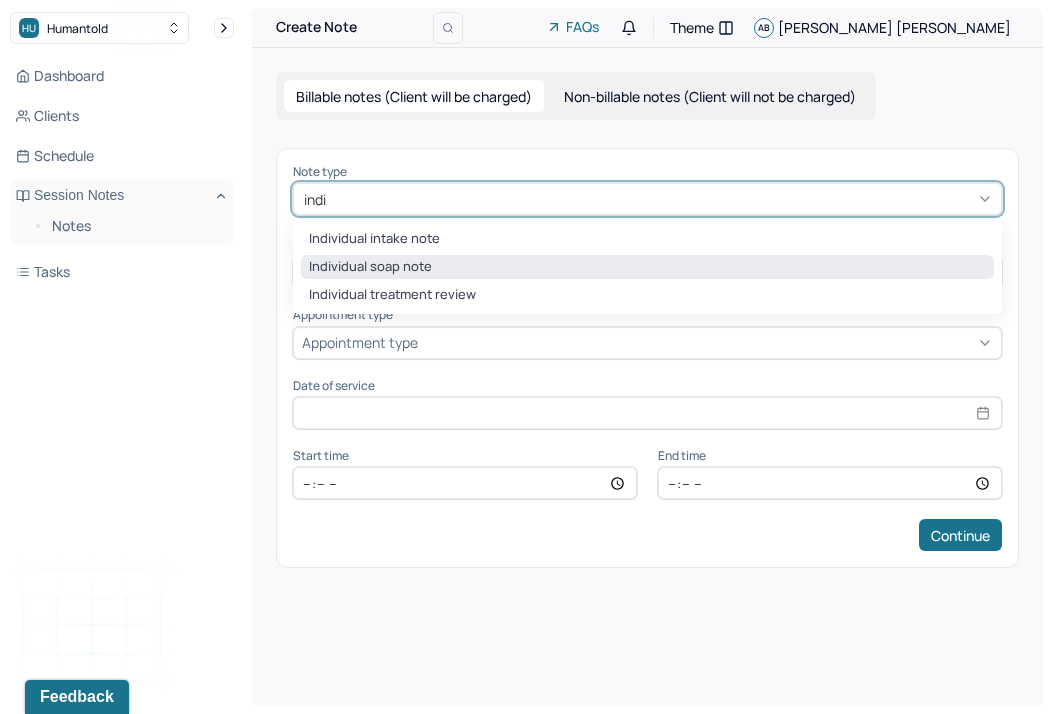 click on "Individual soap note" at bounding box center [647, 267] 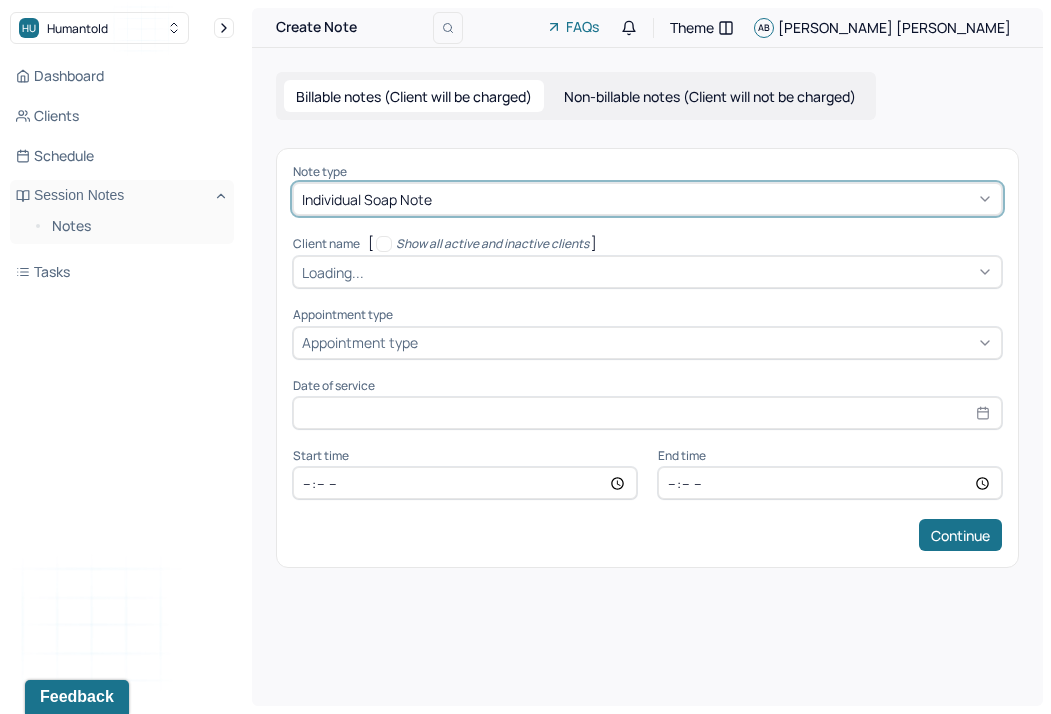 click at bounding box center (371, 272) 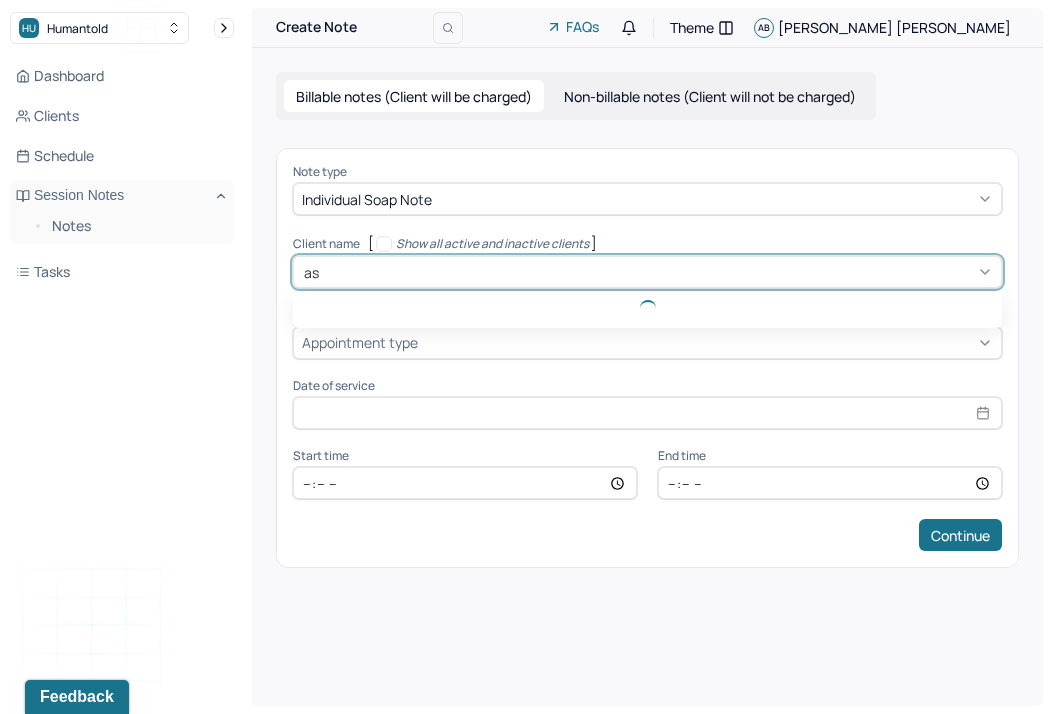 type on "ash" 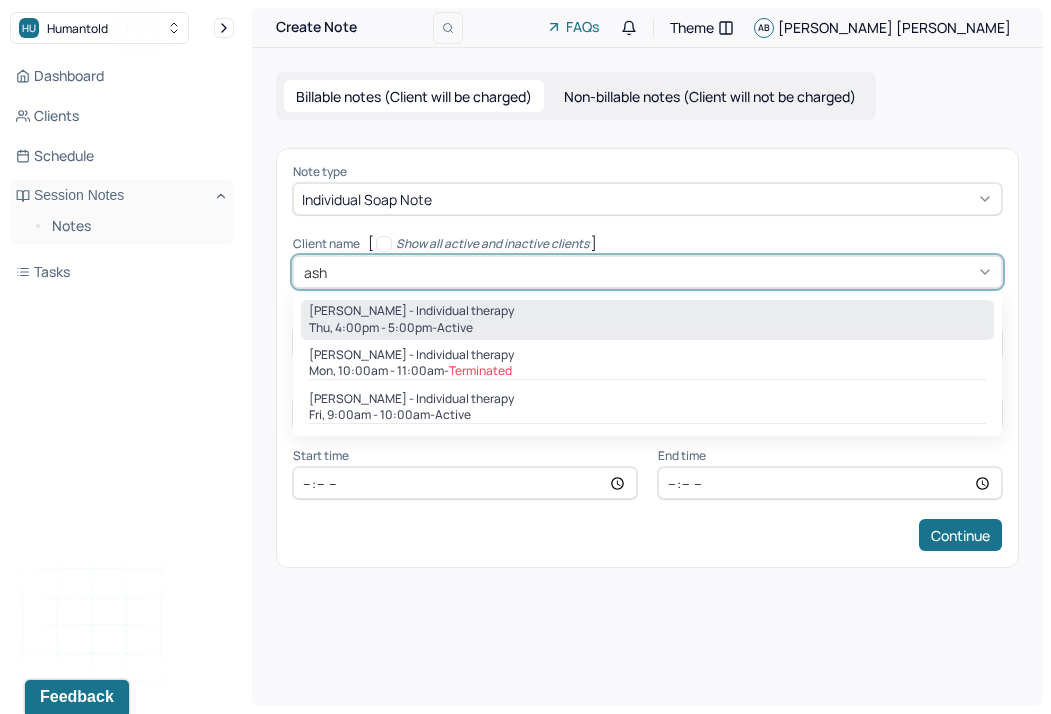 click on "[PERSON_NAME] - Individual therapy" at bounding box center (411, 311) 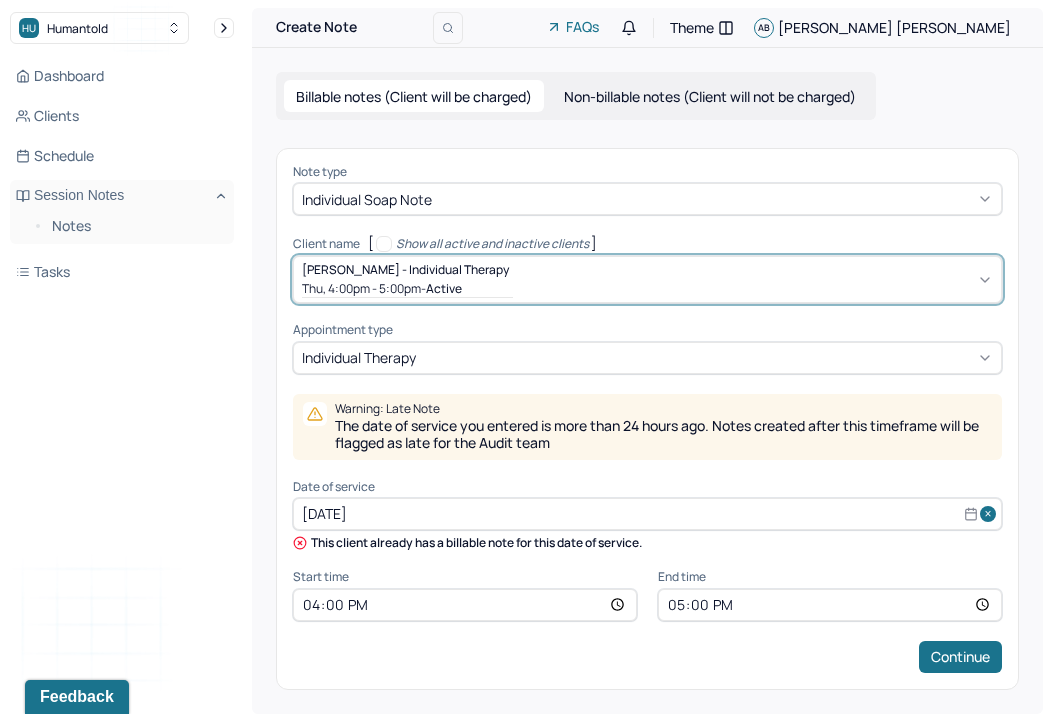 click on "[DATE]" at bounding box center (647, 514) 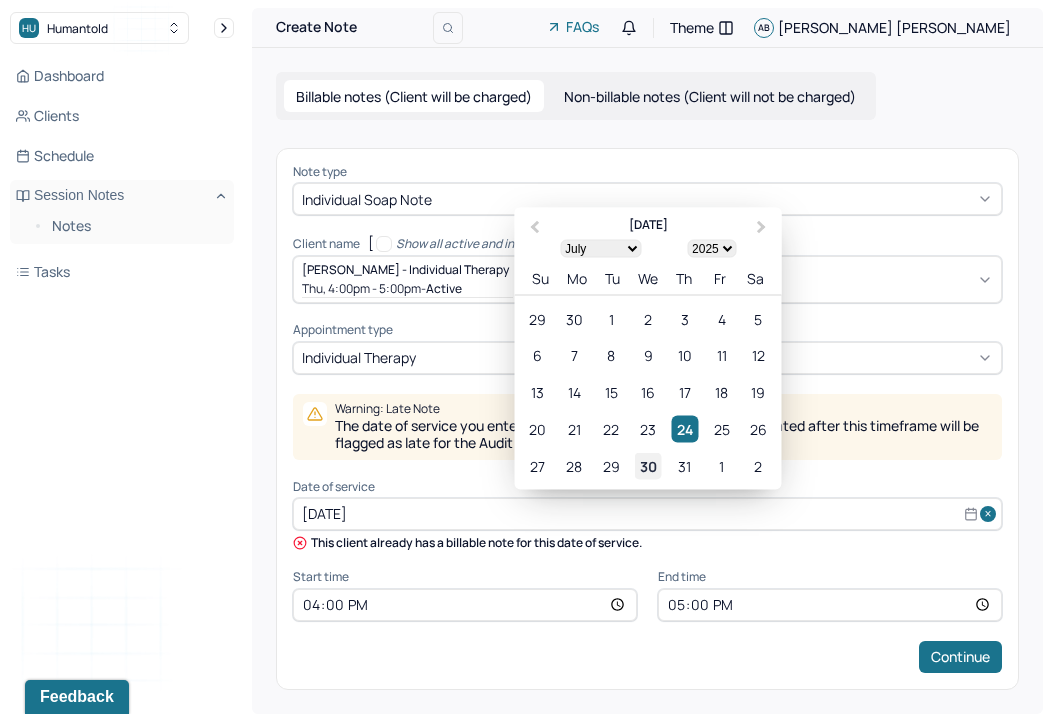 click on "30" at bounding box center [647, 465] 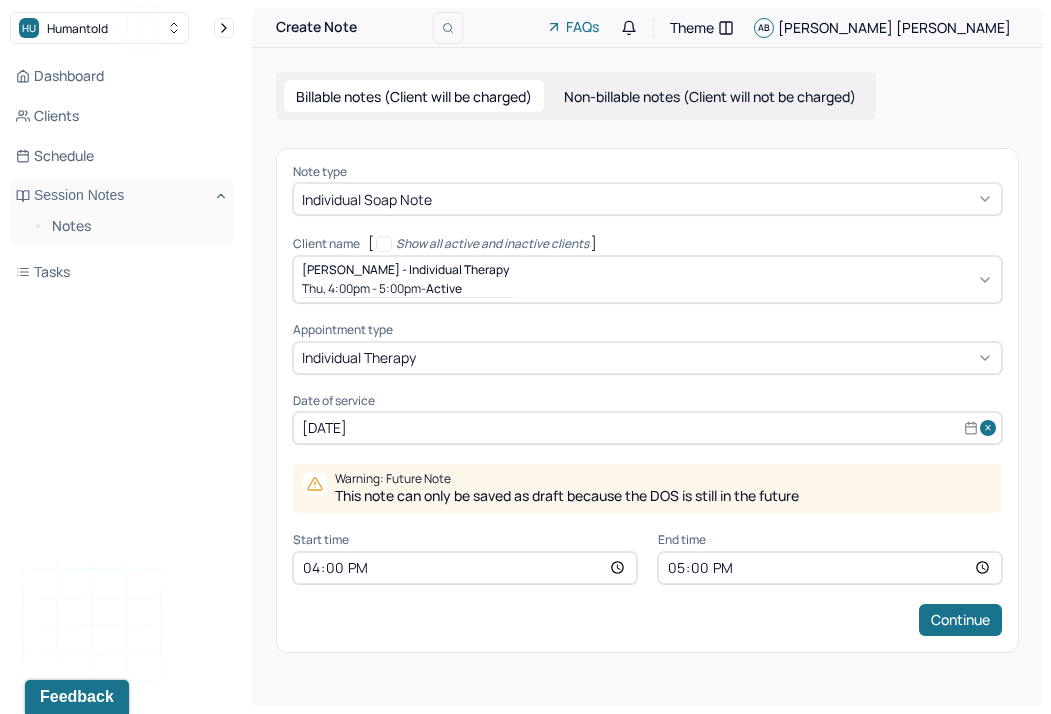 click on "16:00" at bounding box center [465, 568] 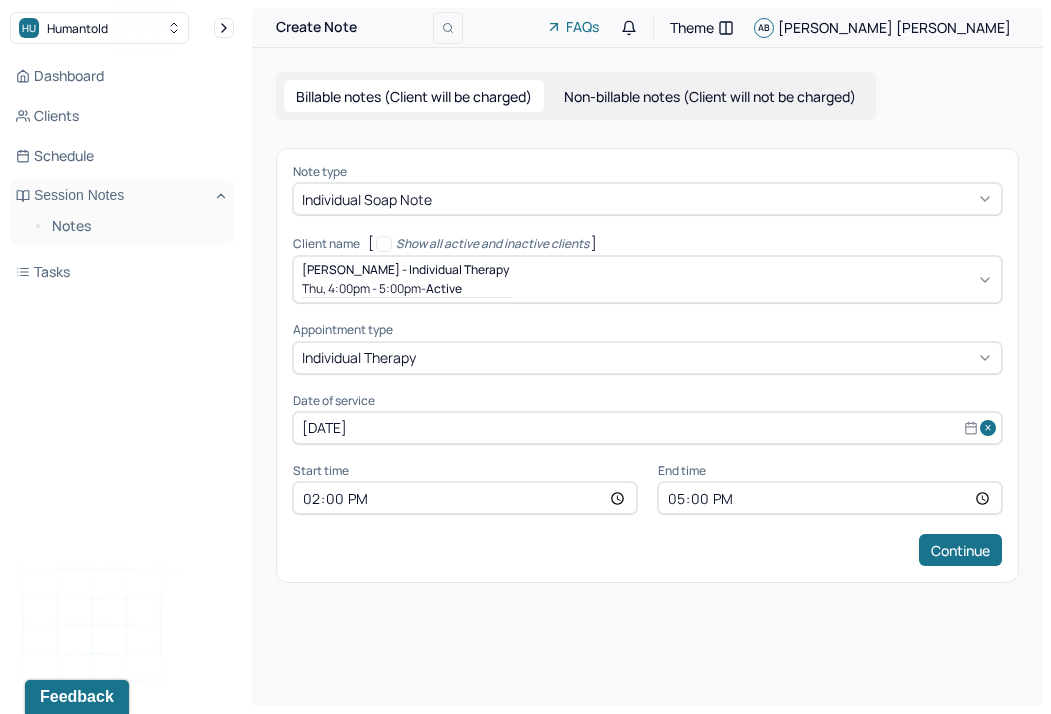 click on "17:00" at bounding box center [830, 498] 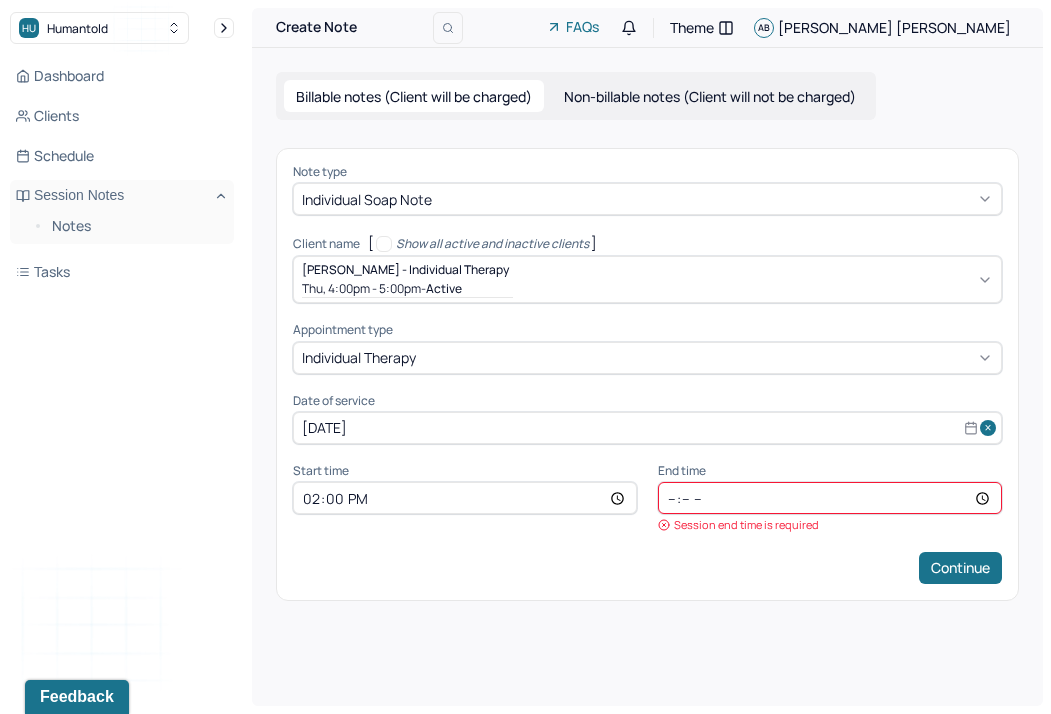click on "Start time 14:00 End time Session end time is required" at bounding box center [647, 498] 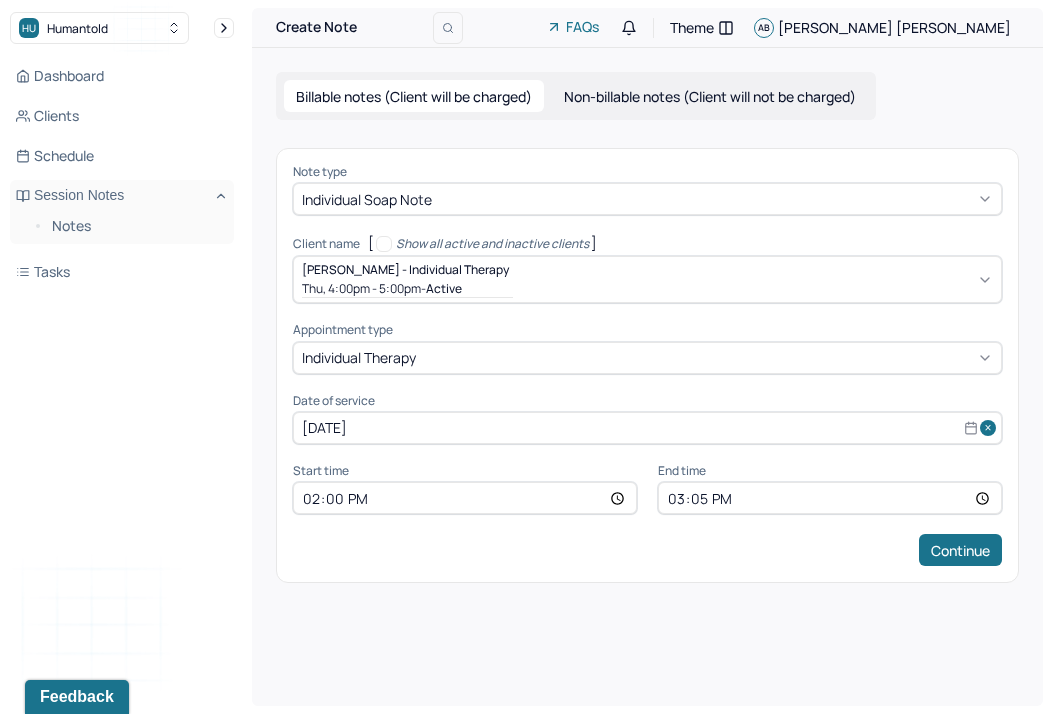 type on "15:55" 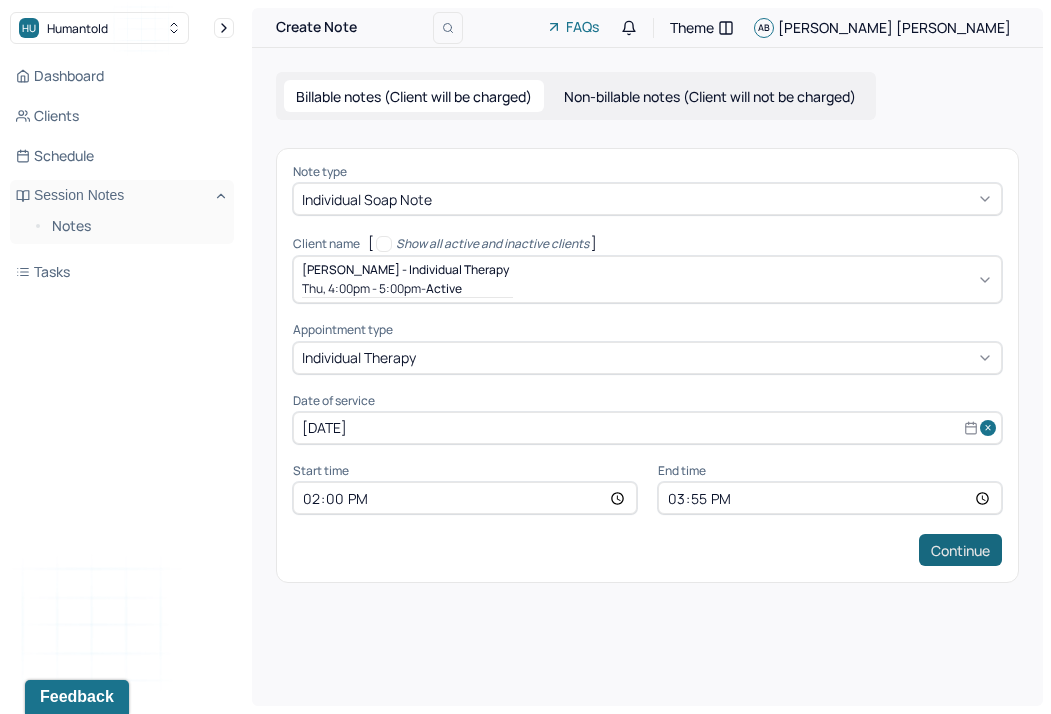 click on "Continue" at bounding box center (960, 550) 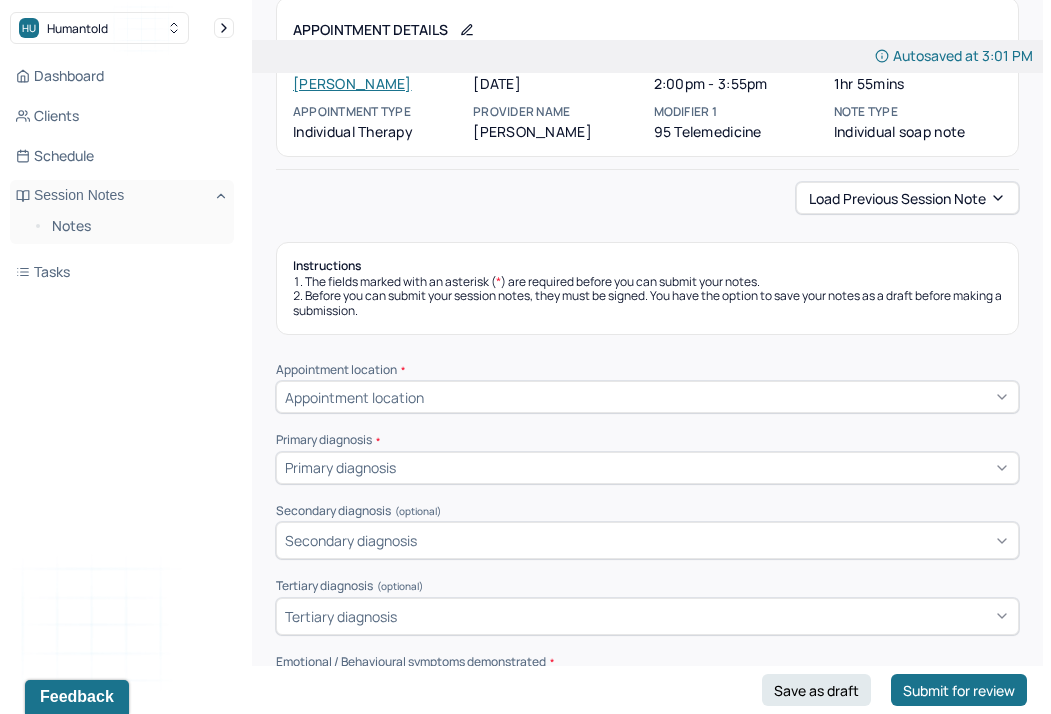 scroll, scrollTop: 106, scrollLeft: 0, axis: vertical 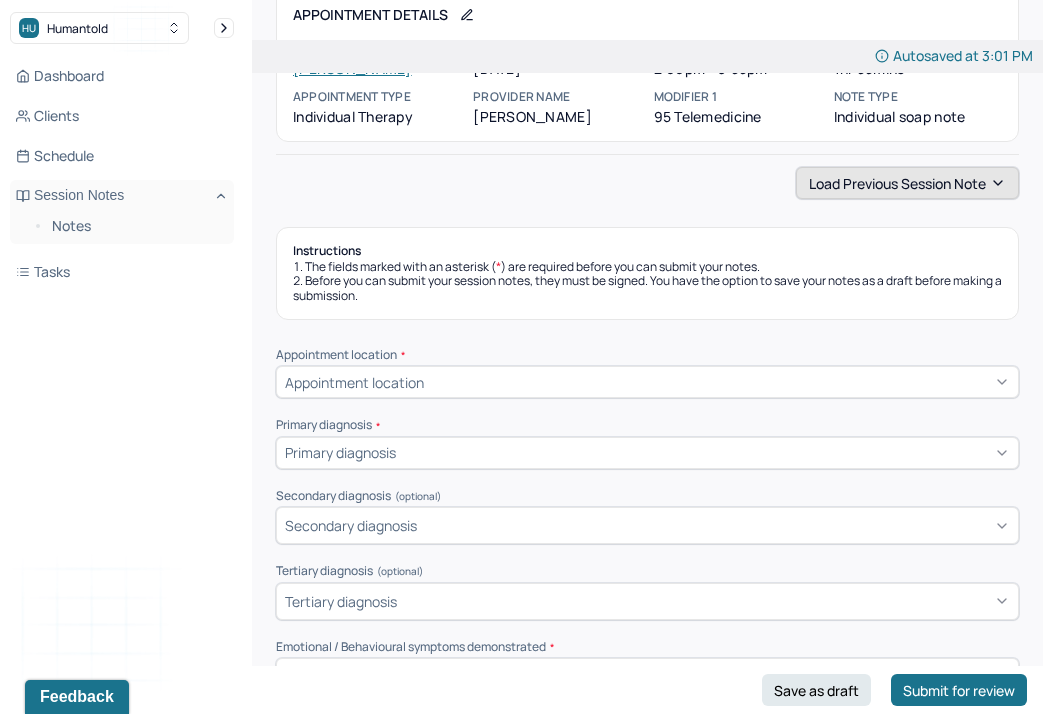 click on "Load previous session note" at bounding box center [907, 183] 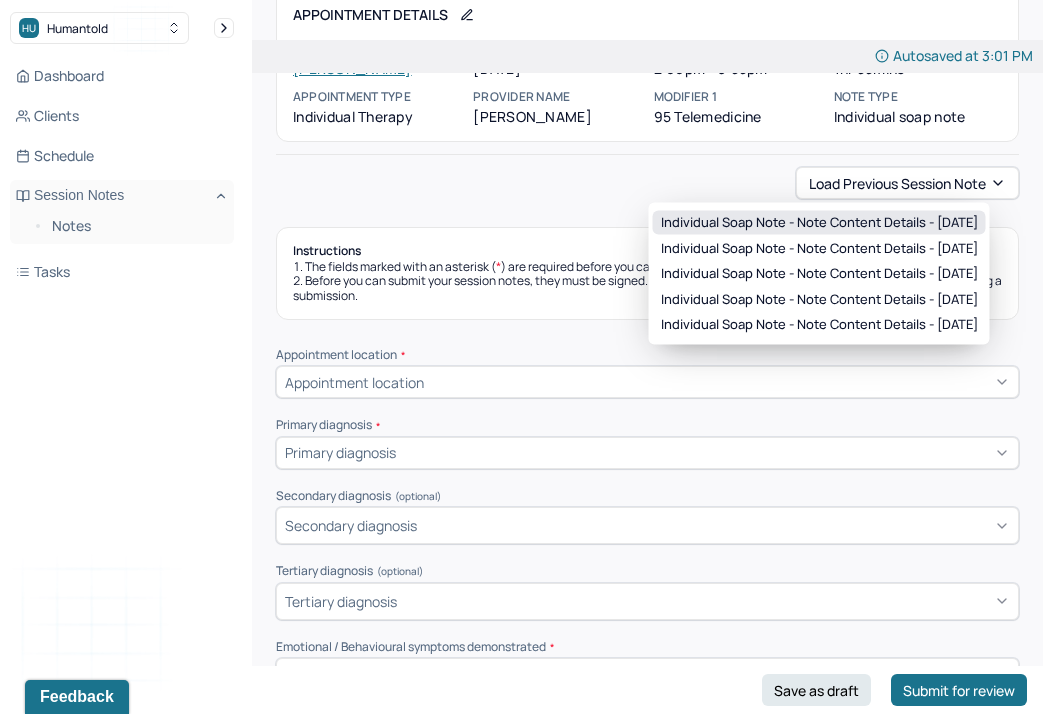 click on "Individual soap note   - Note content Details -   [DATE]" at bounding box center (819, 223) 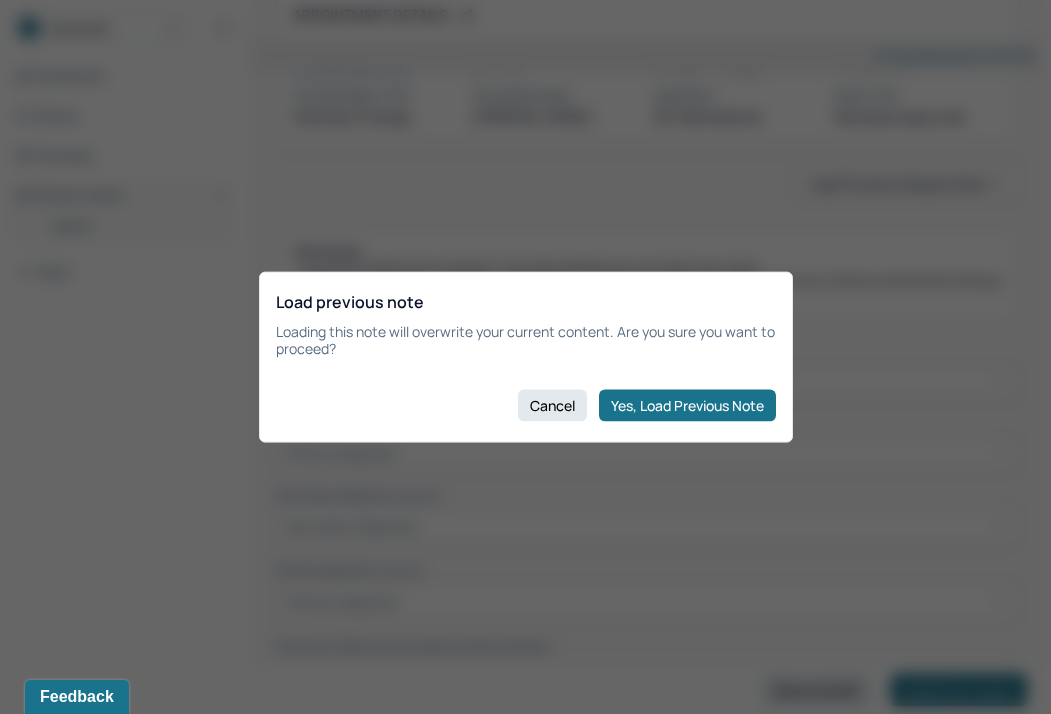 click on "Yes, Load Previous Note" at bounding box center [687, 405] 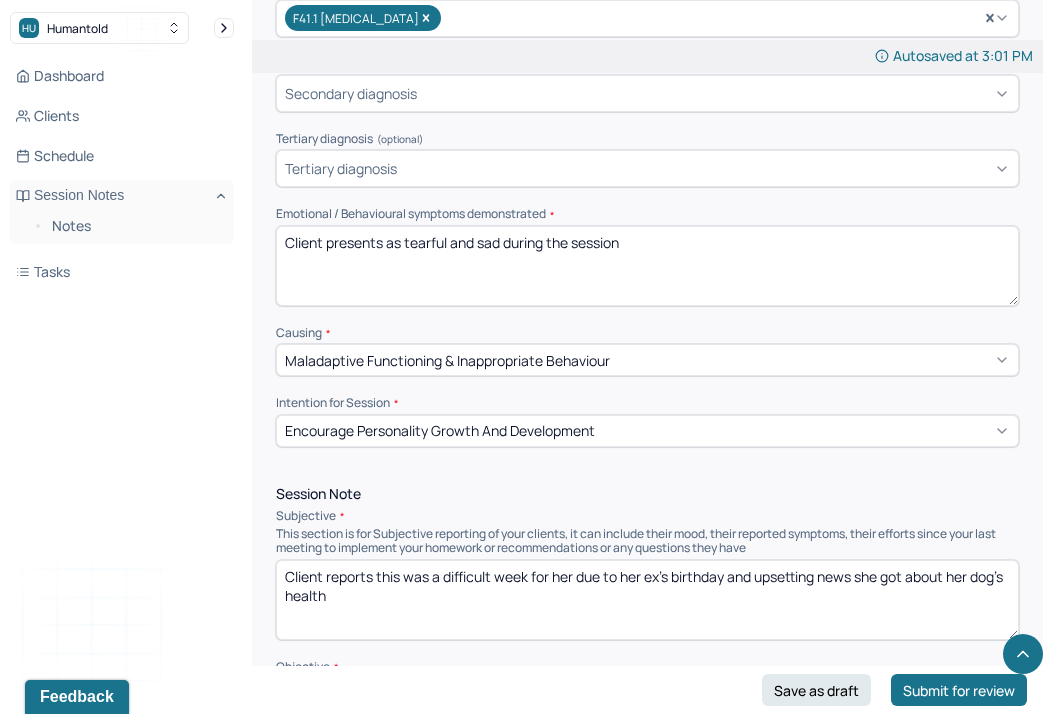 scroll, scrollTop: 782, scrollLeft: 0, axis: vertical 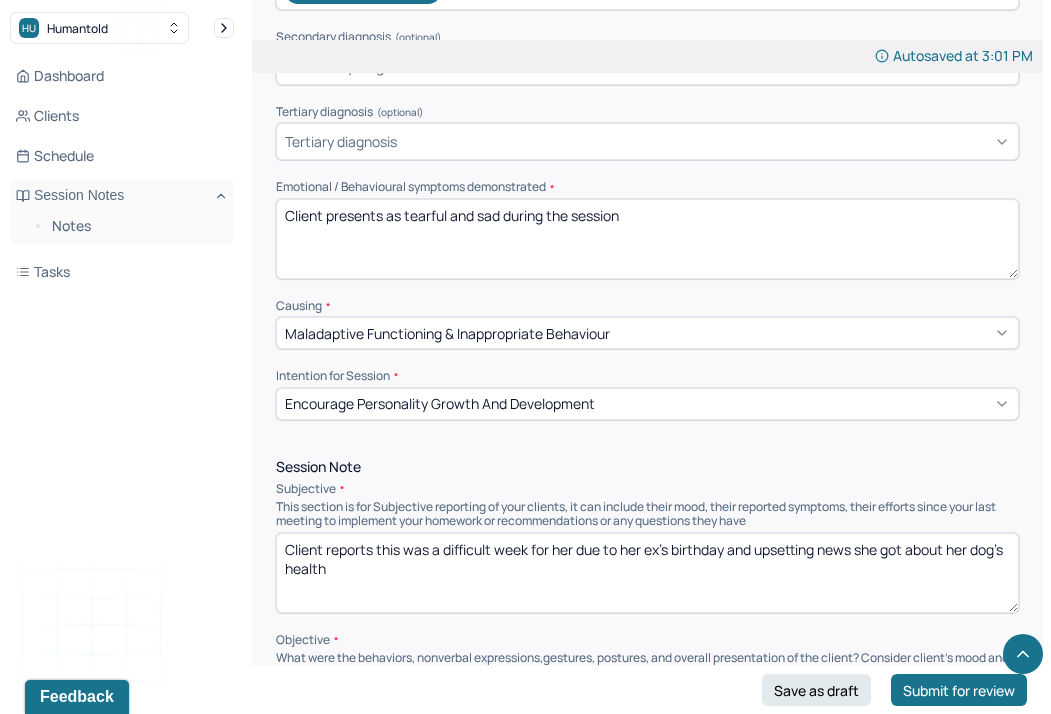 drag, startPoint x: 646, startPoint y: 210, endPoint x: 392, endPoint y: 212, distance: 254.00787 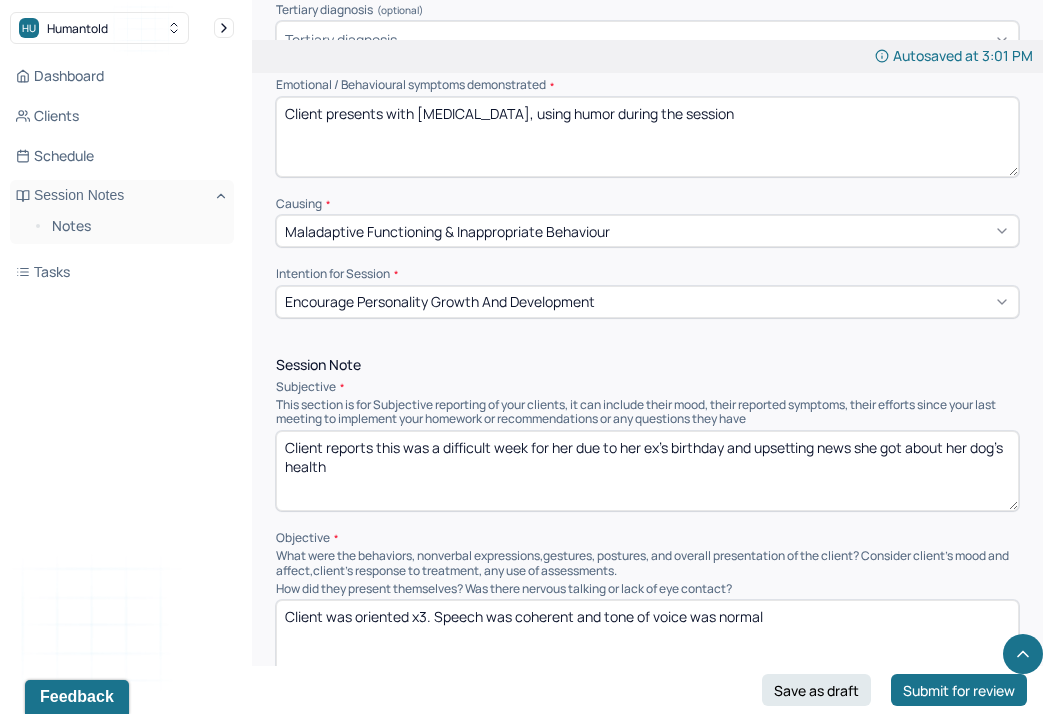 scroll, scrollTop: 889, scrollLeft: 0, axis: vertical 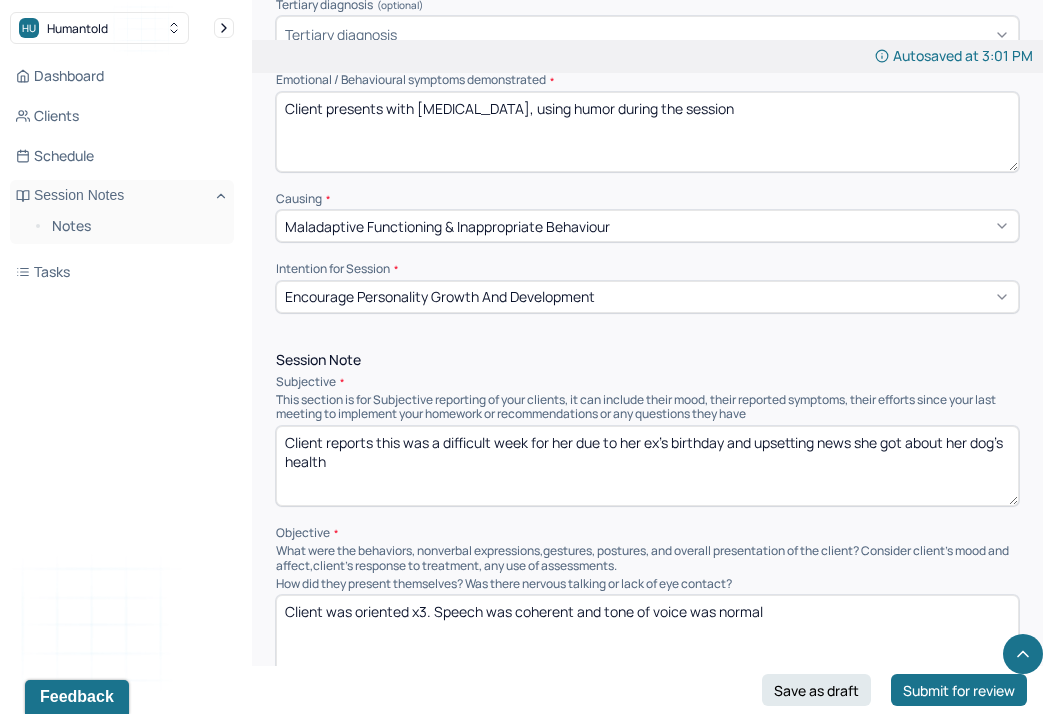 type on "Client presents with [MEDICAL_DATA], using humor during the session" 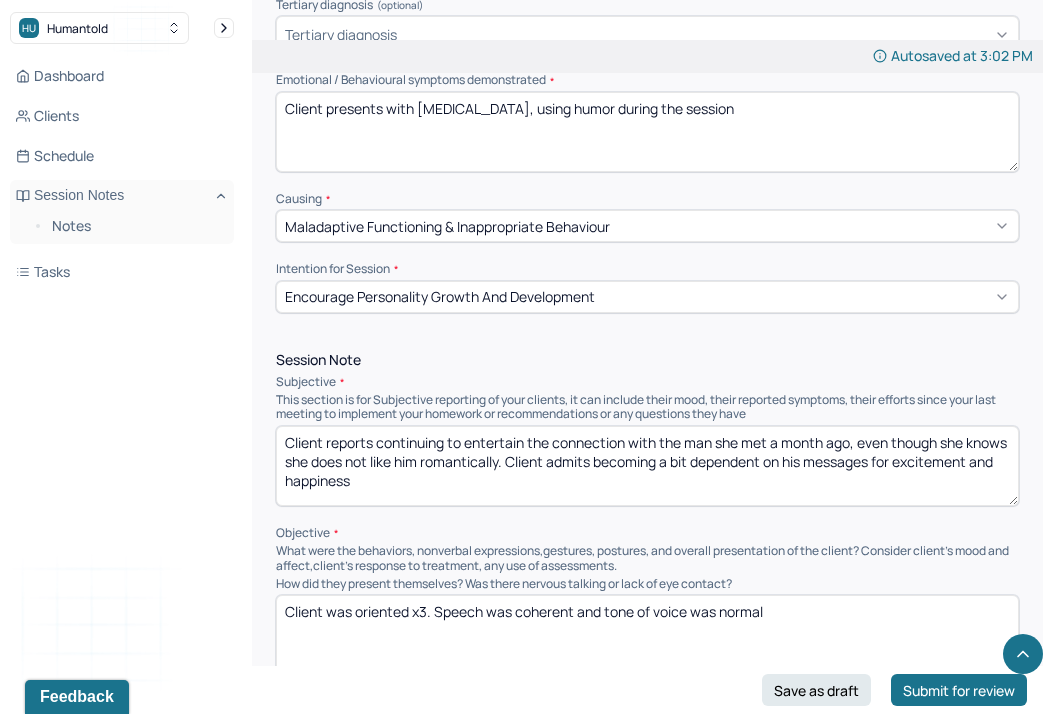 type on "Client reports continuing to entertain the connection with the man she met a month ago, even though she knows she does not like him romantically. Client admits becoming a bit dependent on his messages for excitement and happiness" 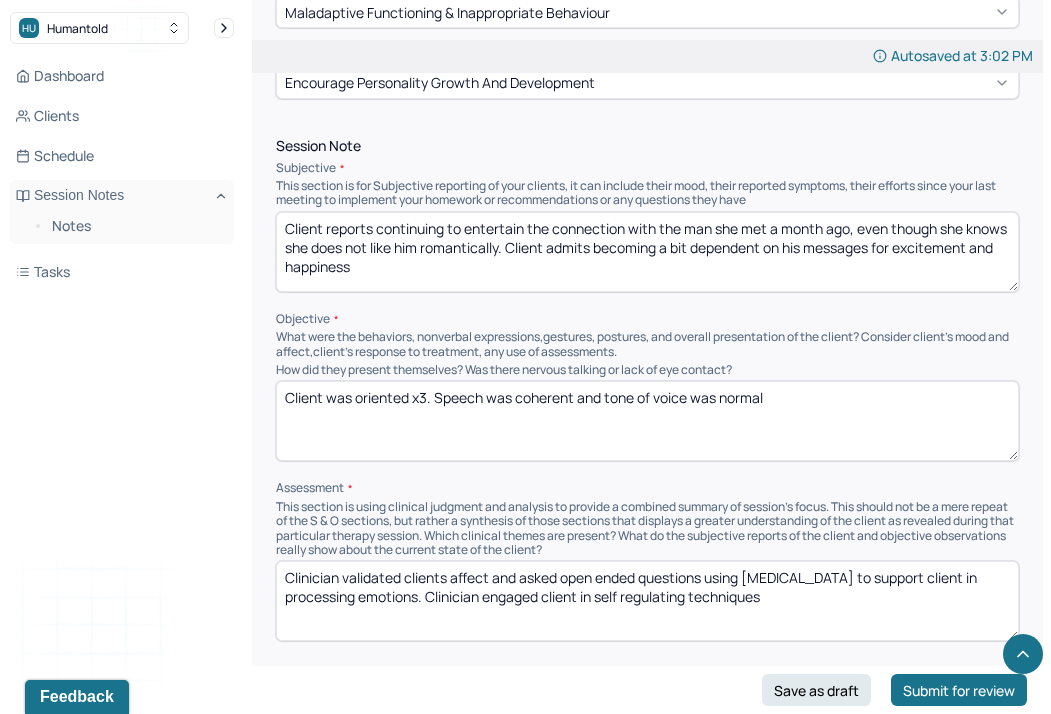 scroll, scrollTop: 1113, scrollLeft: 0, axis: vertical 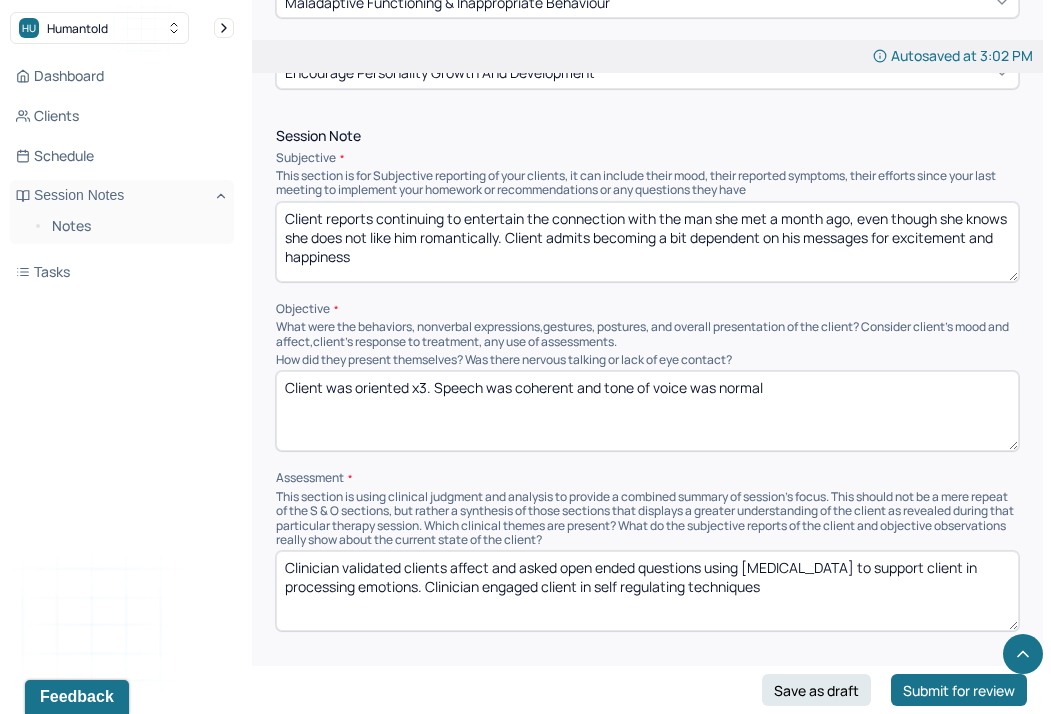 drag, startPoint x: 777, startPoint y: 387, endPoint x: 336, endPoint y: 376, distance: 441.13718 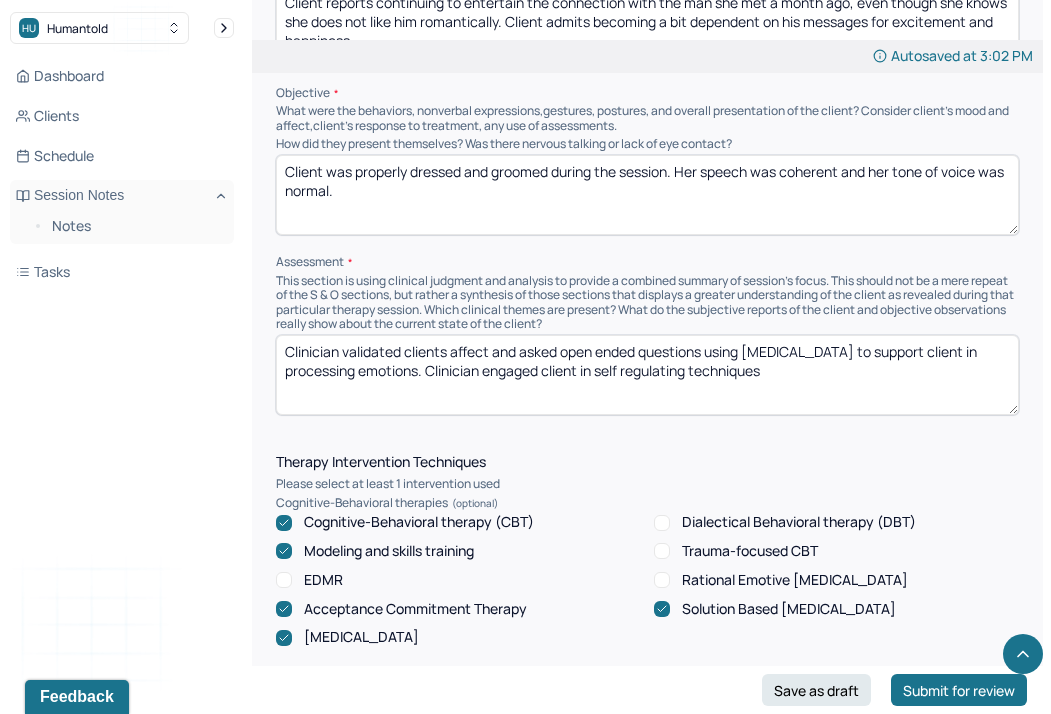 scroll, scrollTop: 1341, scrollLeft: 0, axis: vertical 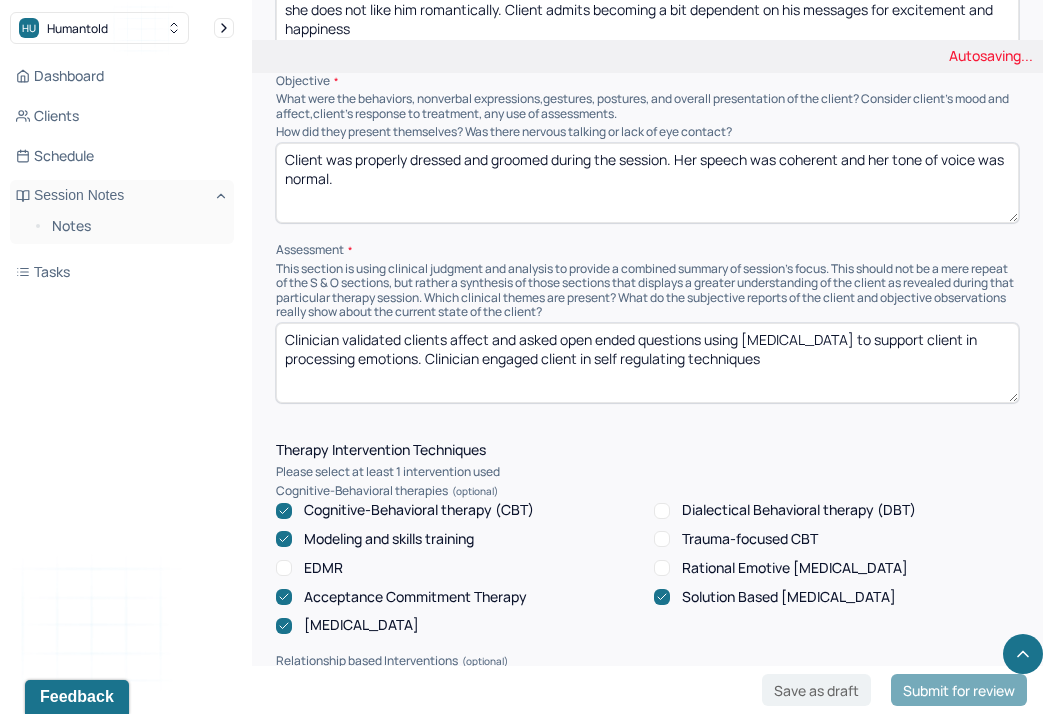 type on "Client was properly dressed and groomed during the session. Her speech was coherent and her tone of voice was normal." 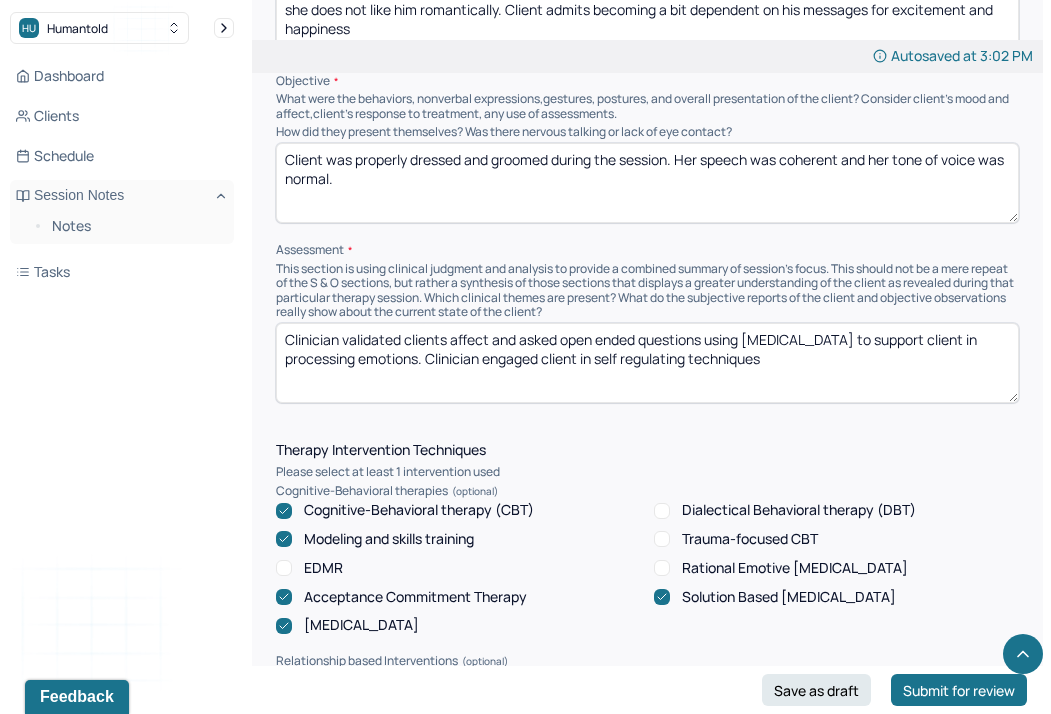 drag, startPoint x: 833, startPoint y: 358, endPoint x: 523, endPoint y: 332, distance: 311.0884 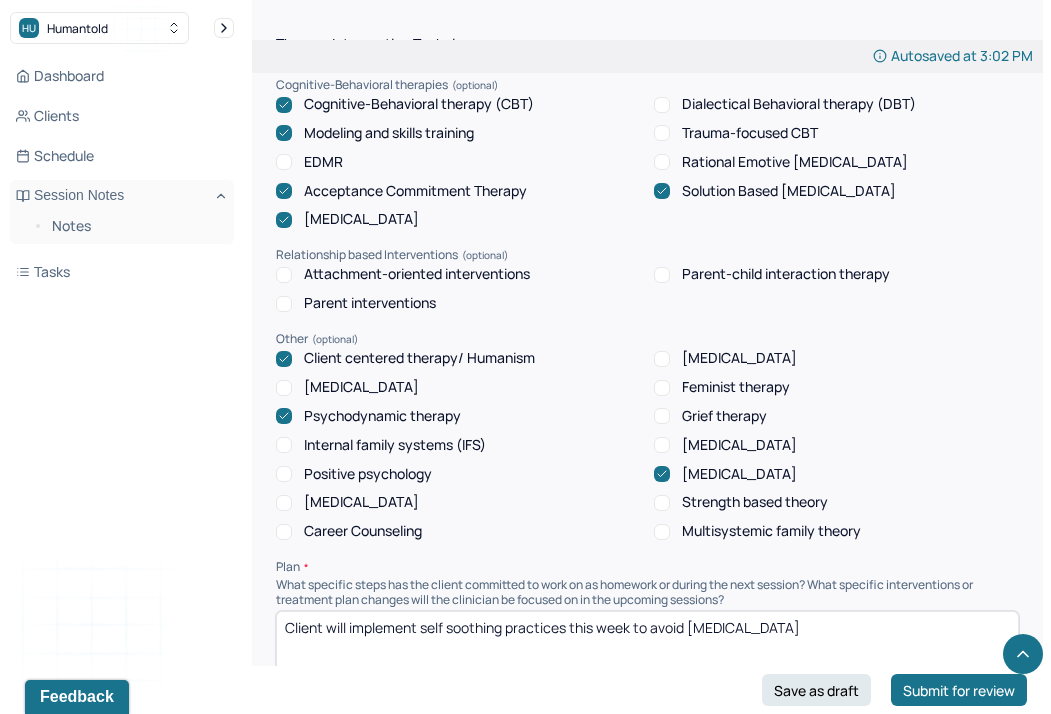 scroll, scrollTop: 1967, scrollLeft: 0, axis: vertical 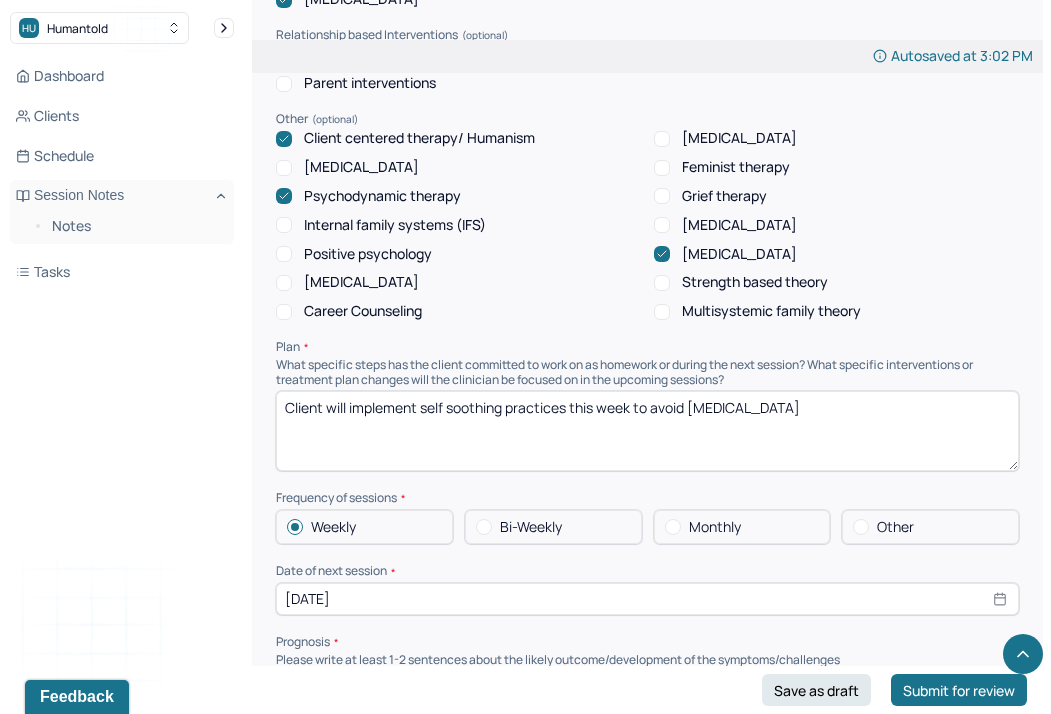 type on "Clinician validated clients affect and challenge client to identify the reasons why she feels such intense joy from his messages. Client recognizes lack of joy and excitement in her life and her day to day." 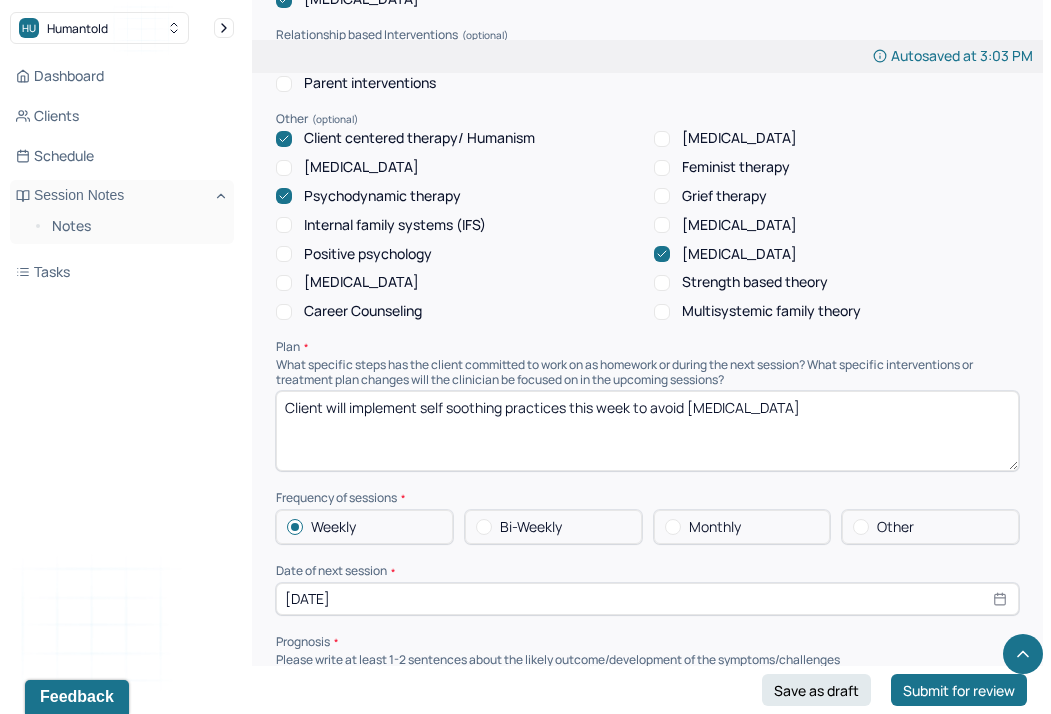 drag, startPoint x: 847, startPoint y: 407, endPoint x: 324, endPoint y: 400, distance: 523.0468 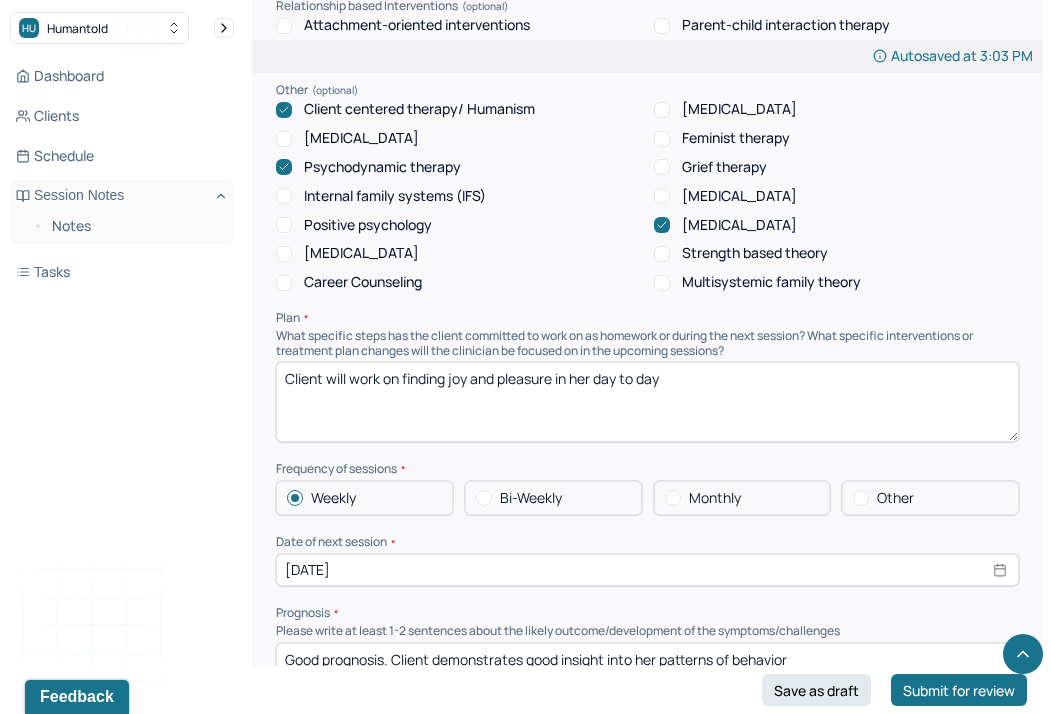 scroll, scrollTop: 1997, scrollLeft: 0, axis: vertical 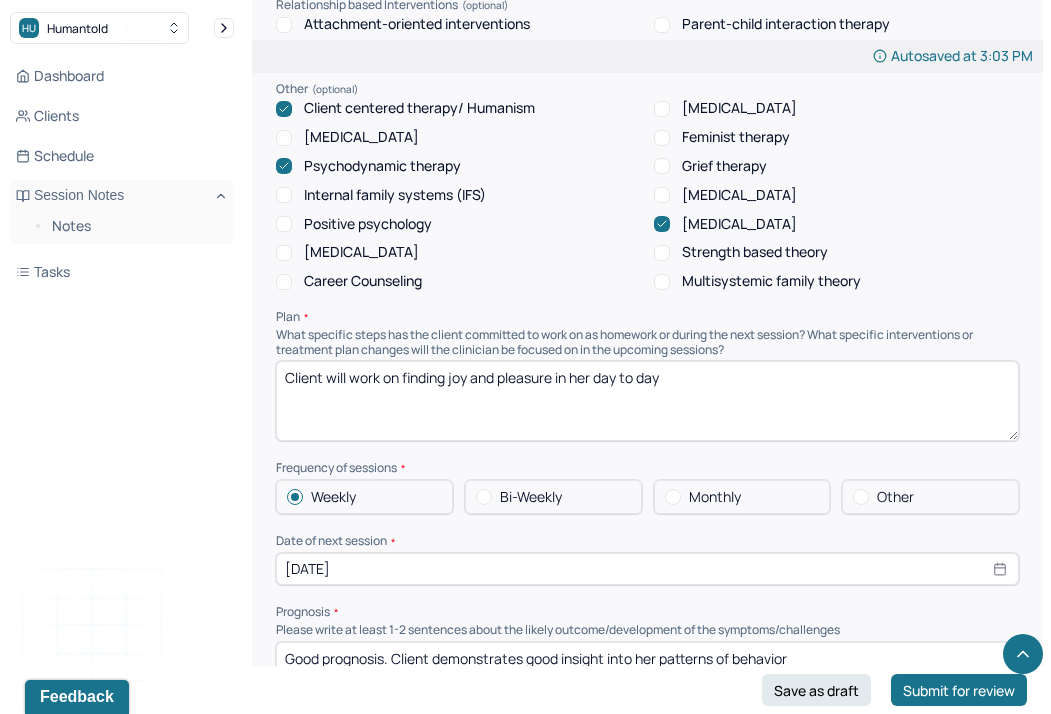 type on "Client will work on finding joy and pleasure in her day to day" 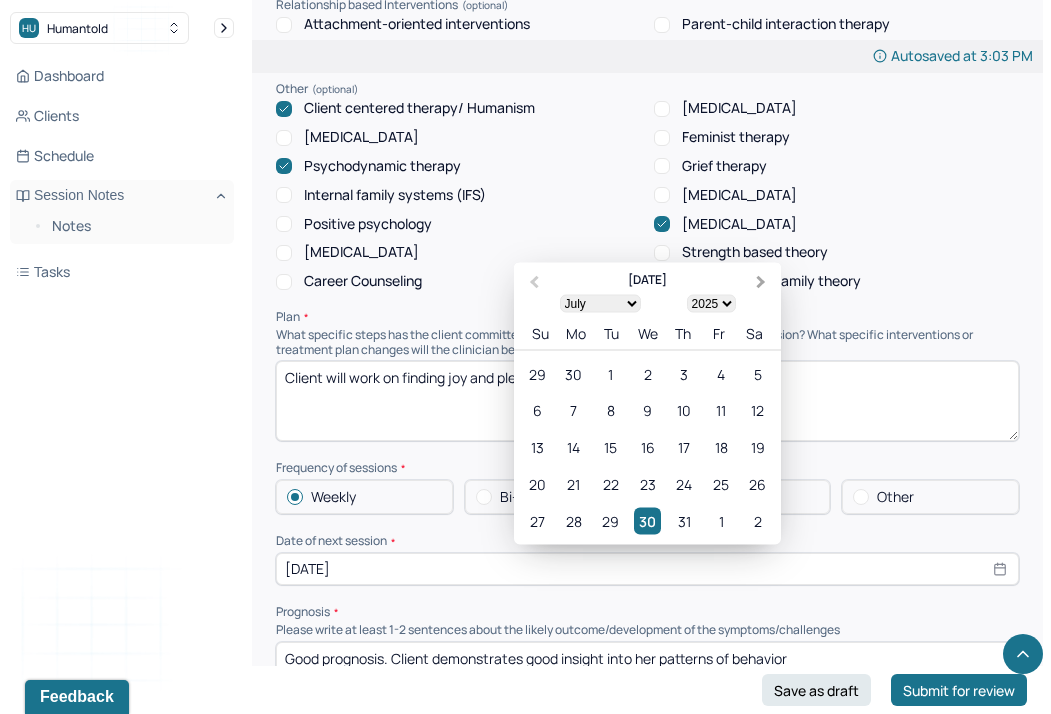 click on "Next Month" at bounding box center (763, 283) 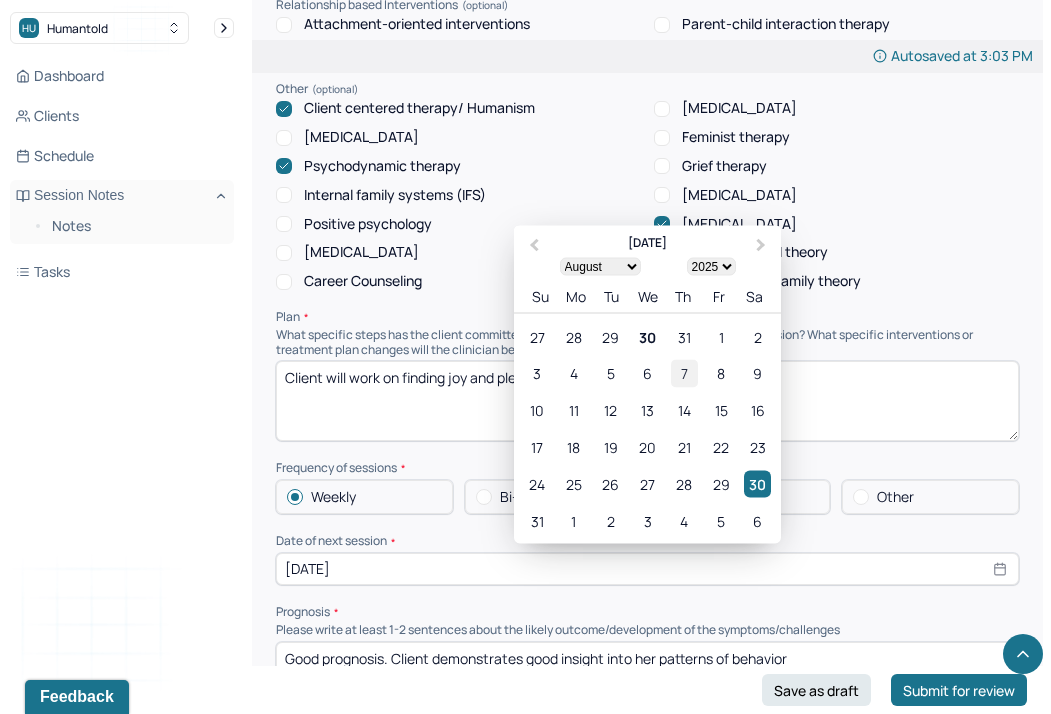 click on "7" at bounding box center (684, 373) 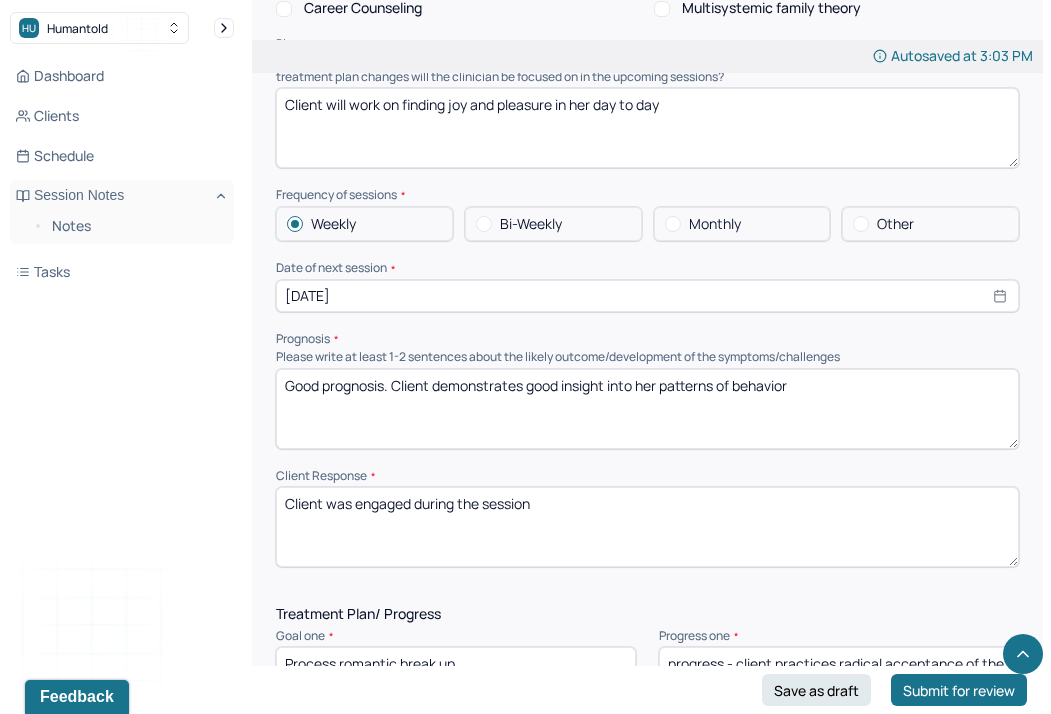 scroll, scrollTop: 2273, scrollLeft: 0, axis: vertical 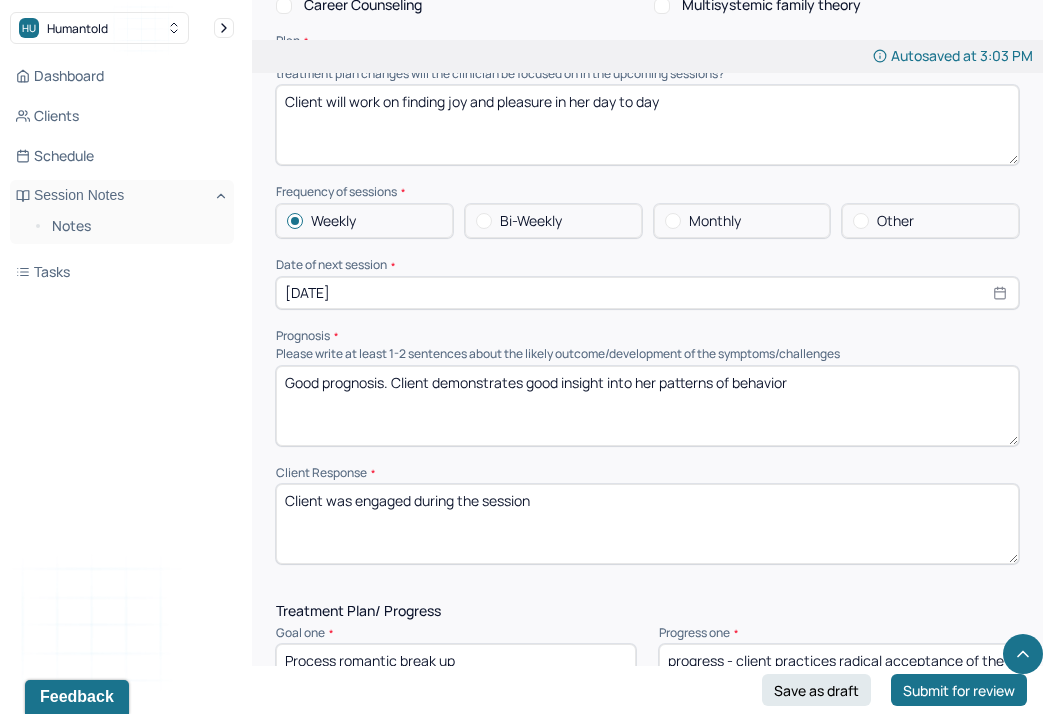 drag, startPoint x: 804, startPoint y: 376, endPoint x: 435, endPoint y: 369, distance: 369.06638 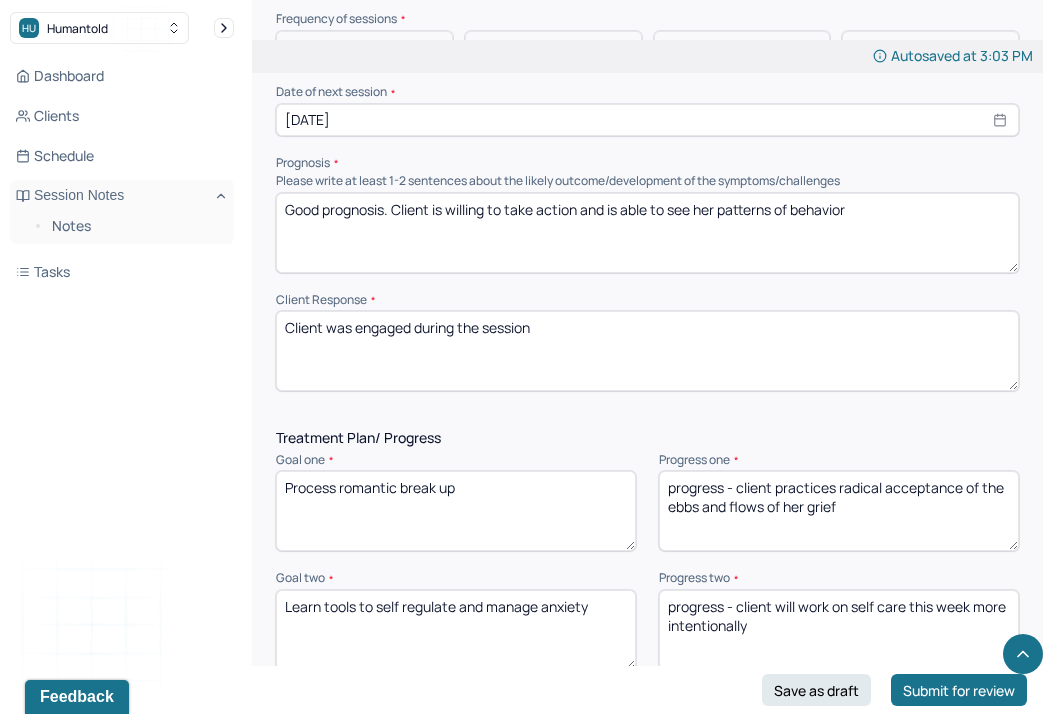 scroll, scrollTop: 2493, scrollLeft: 0, axis: vertical 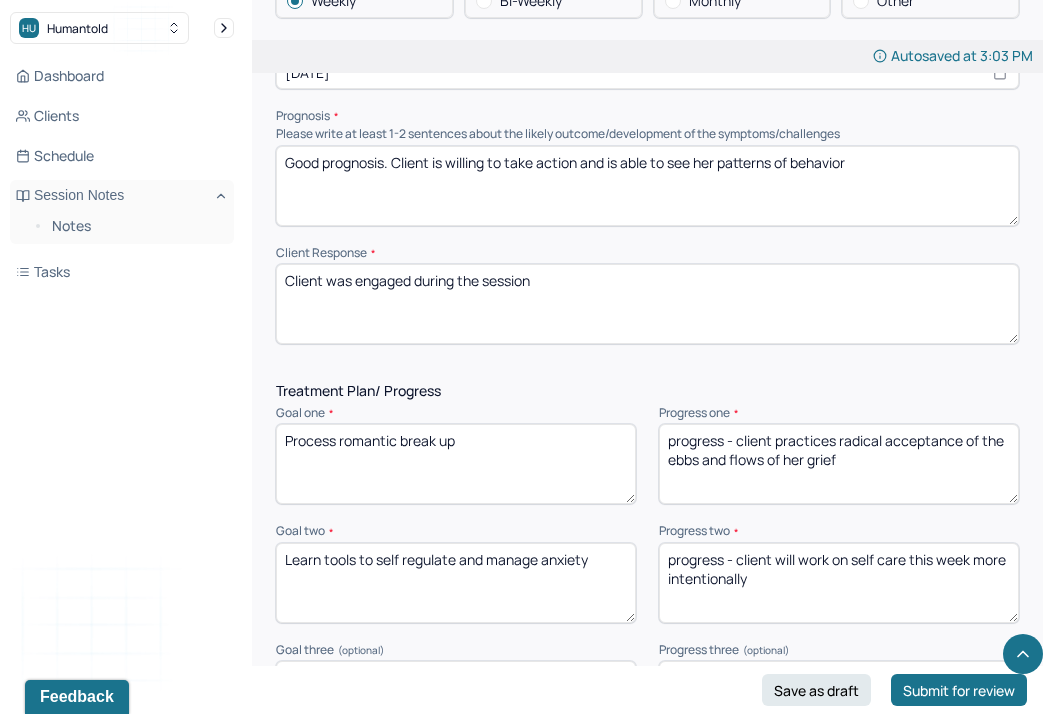 type on "Good prognosis. Client is willing to take action and is able to see her patterns of behavior" 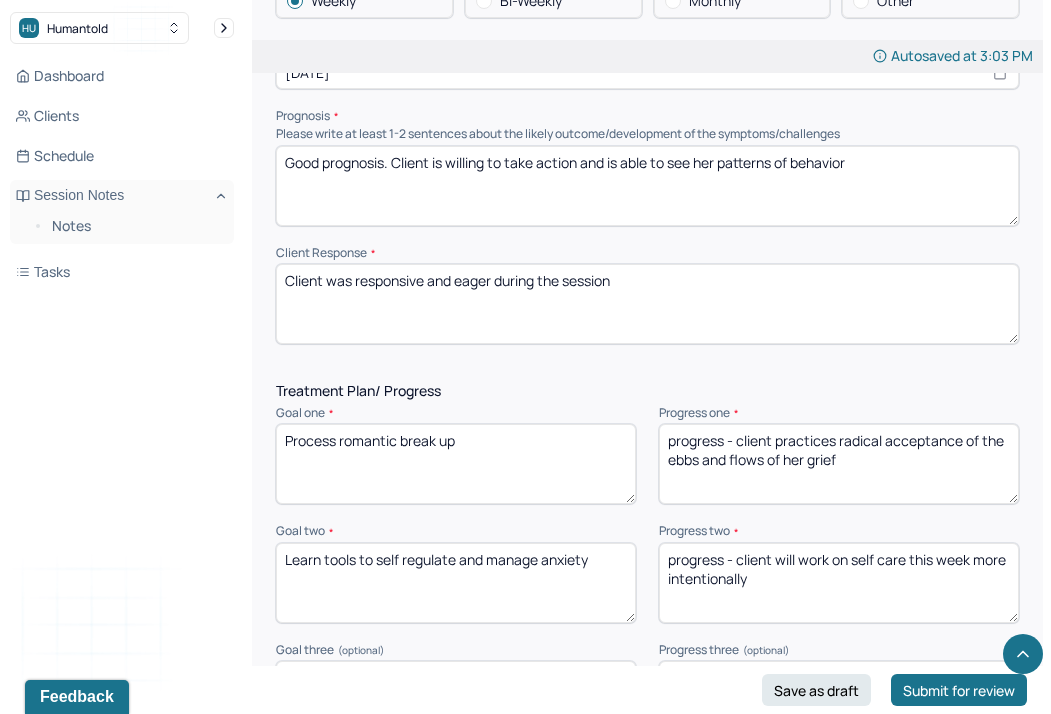 type on "Client was responsive and eager during the session" 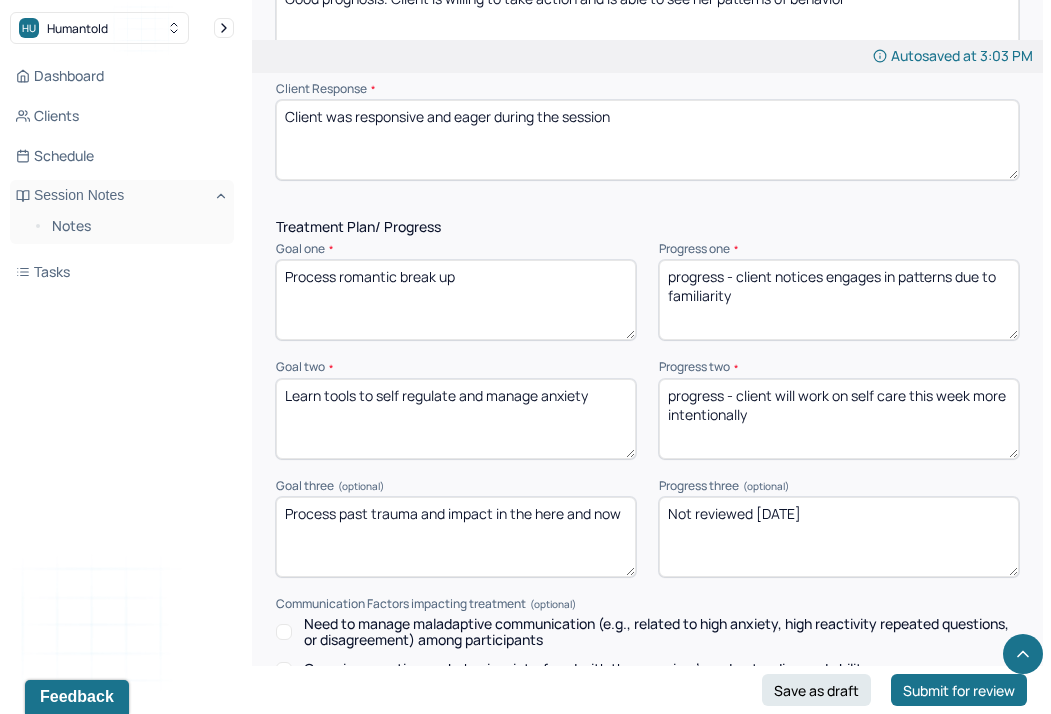scroll, scrollTop: 2705, scrollLeft: 0, axis: vertical 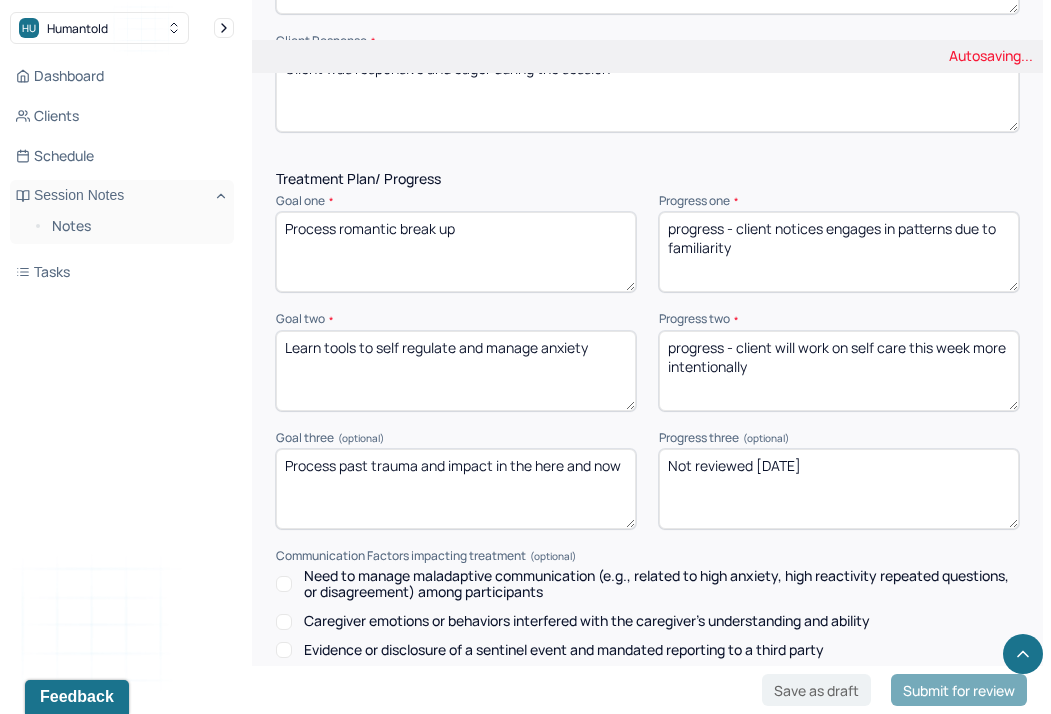 type on "progress - client notices engages in patterns due to familiarity" 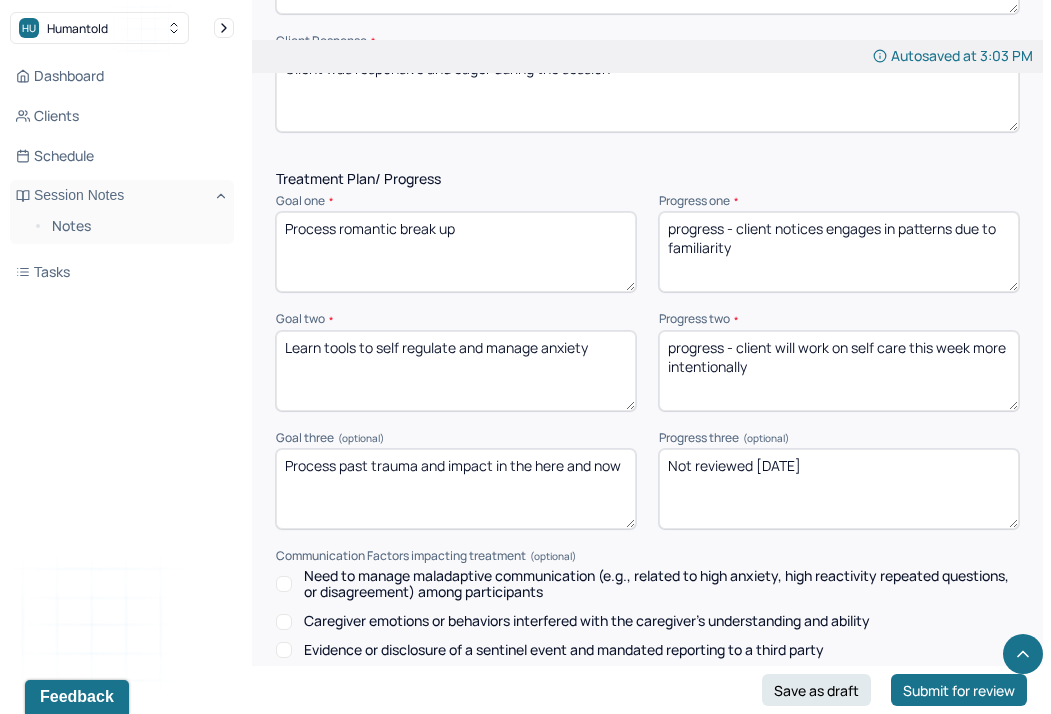 drag, startPoint x: 779, startPoint y: 347, endPoint x: 583, endPoint y: 328, distance: 196.91876 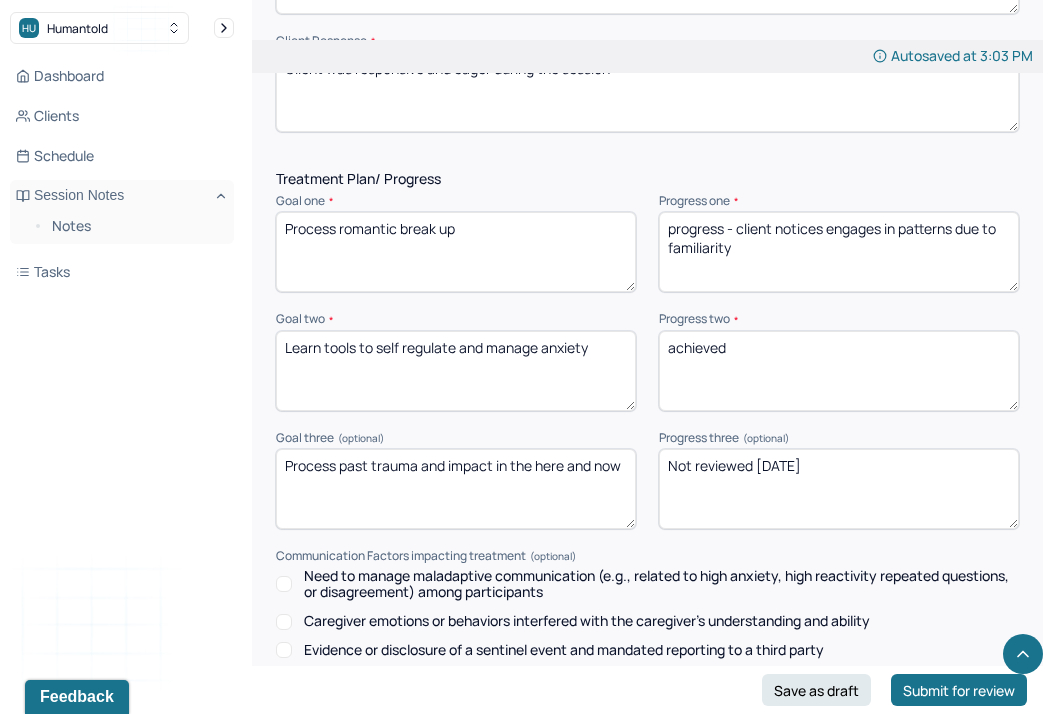 type on "achieved" 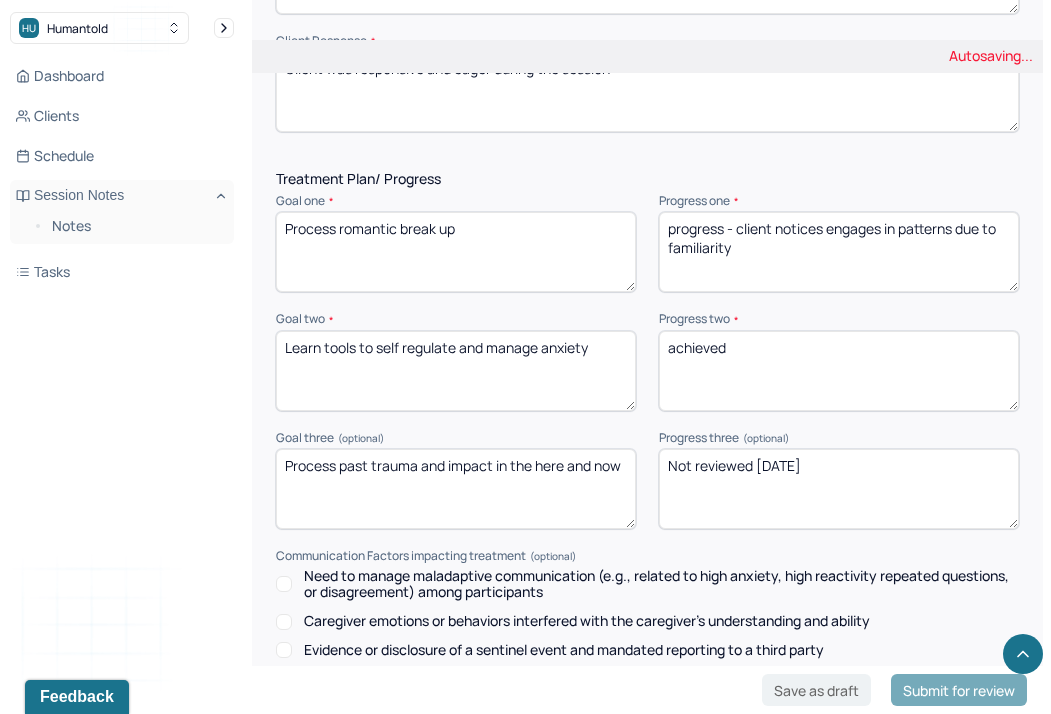 drag, startPoint x: 861, startPoint y: 465, endPoint x: 566, endPoint y: 437, distance: 296.32584 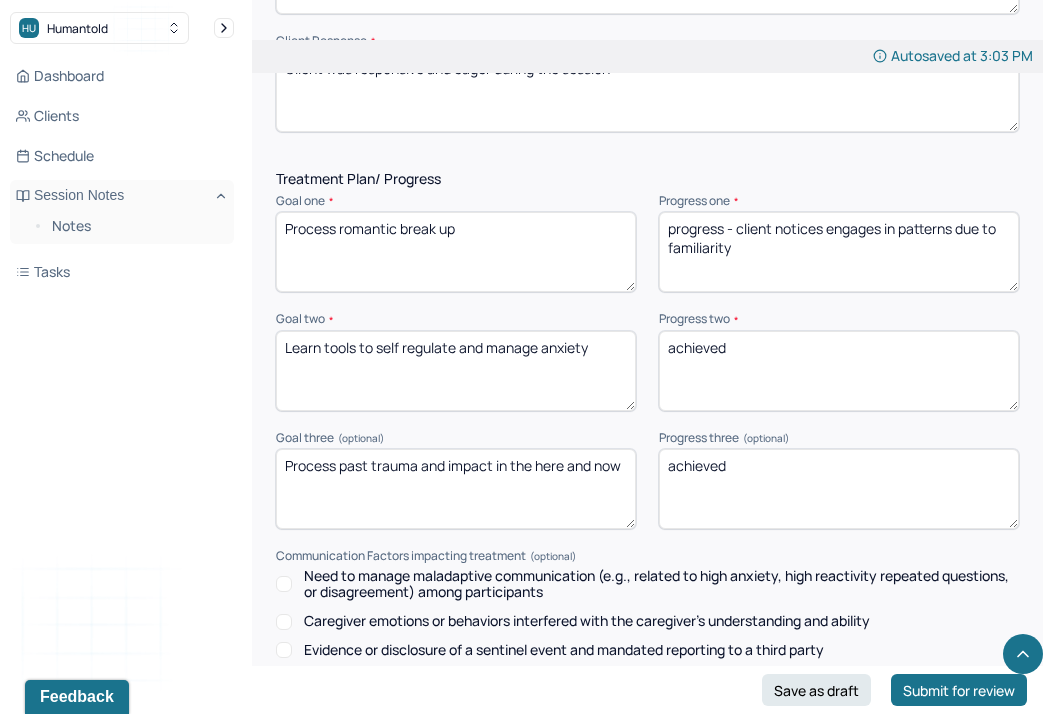 scroll, scrollTop: 3113, scrollLeft: 0, axis: vertical 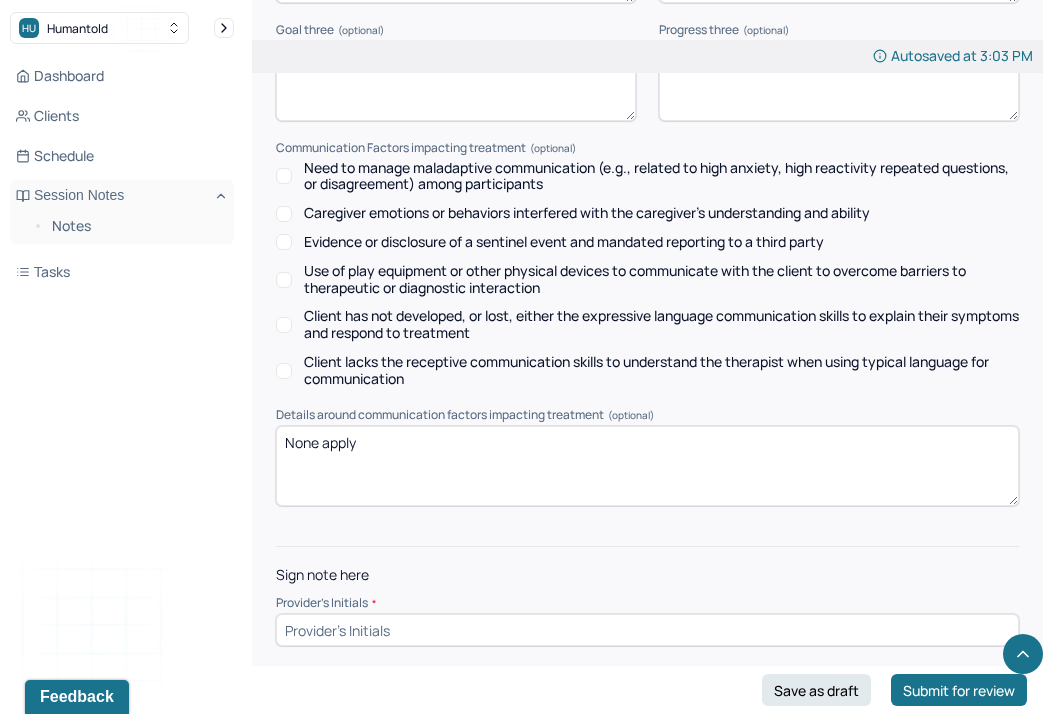type on "achieved" 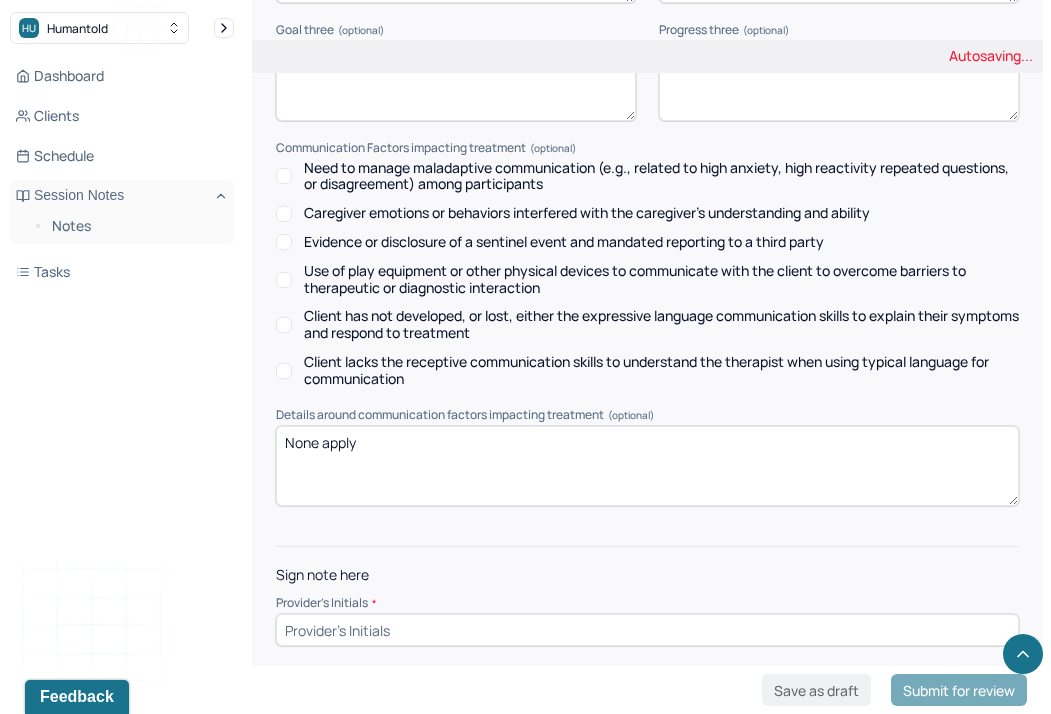 click at bounding box center (647, 630) 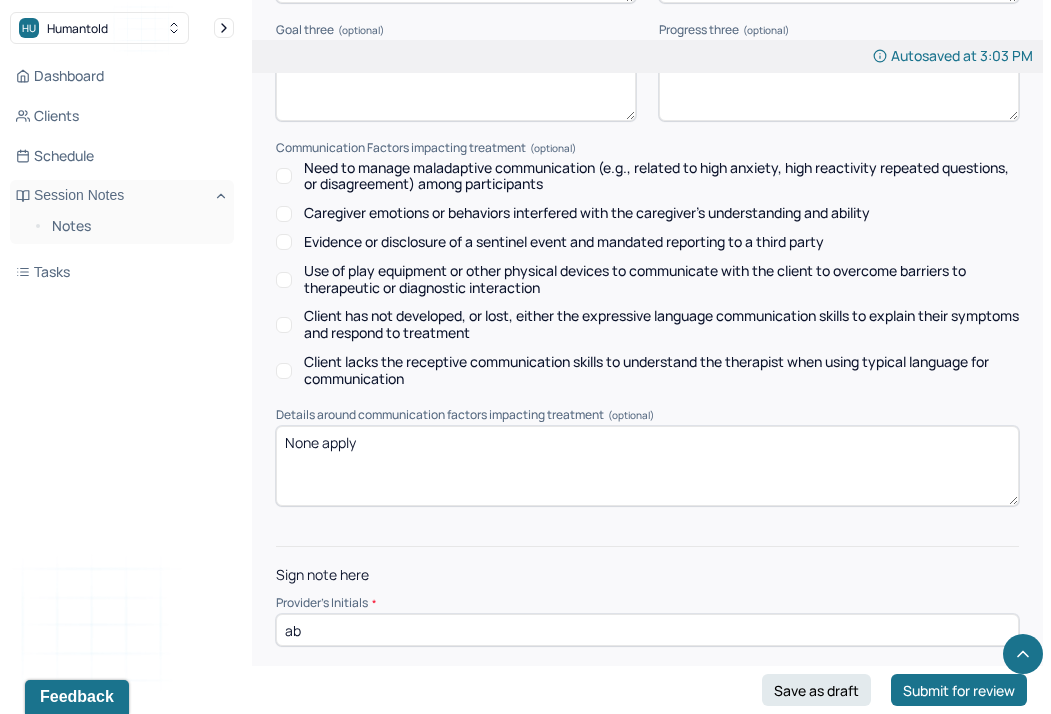 type on "ab" 